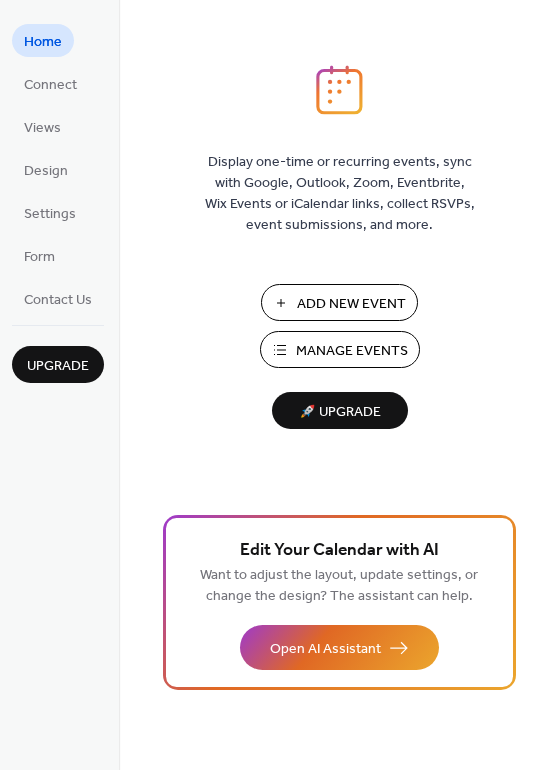 scroll, scrollTop: 0, scrollLeft: 0, axis: both 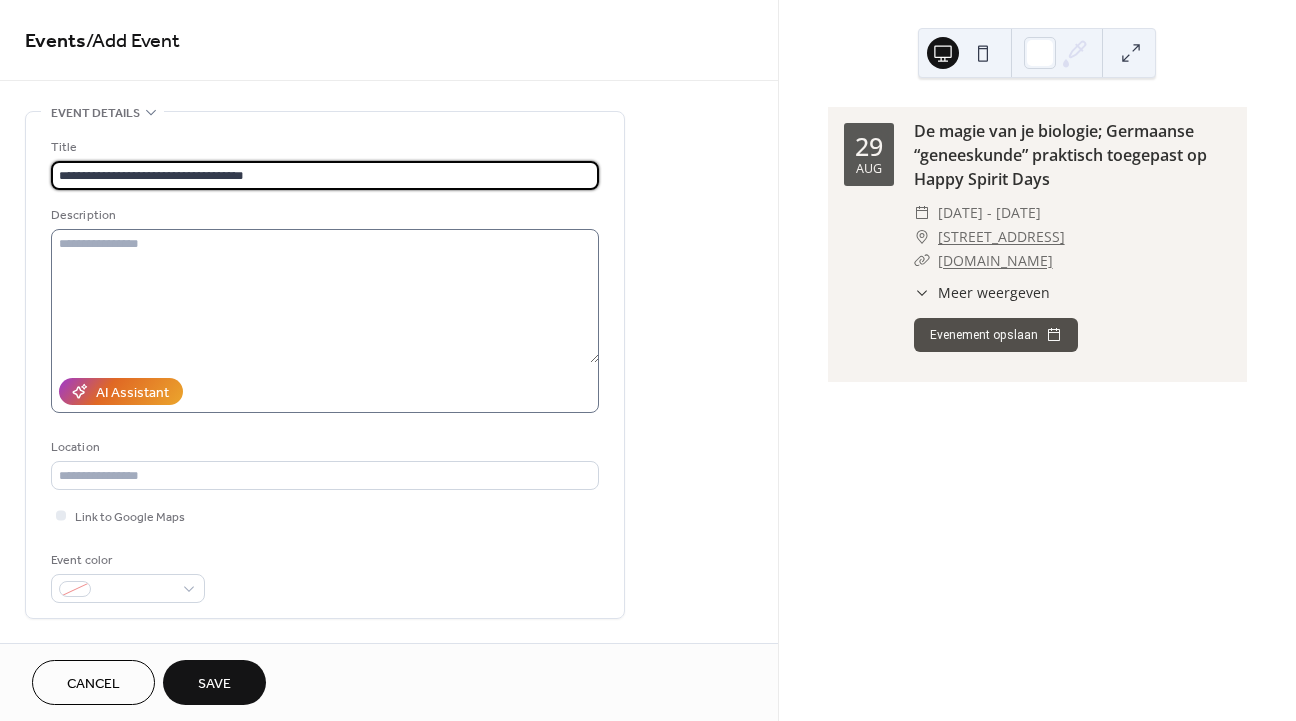type on "**********" 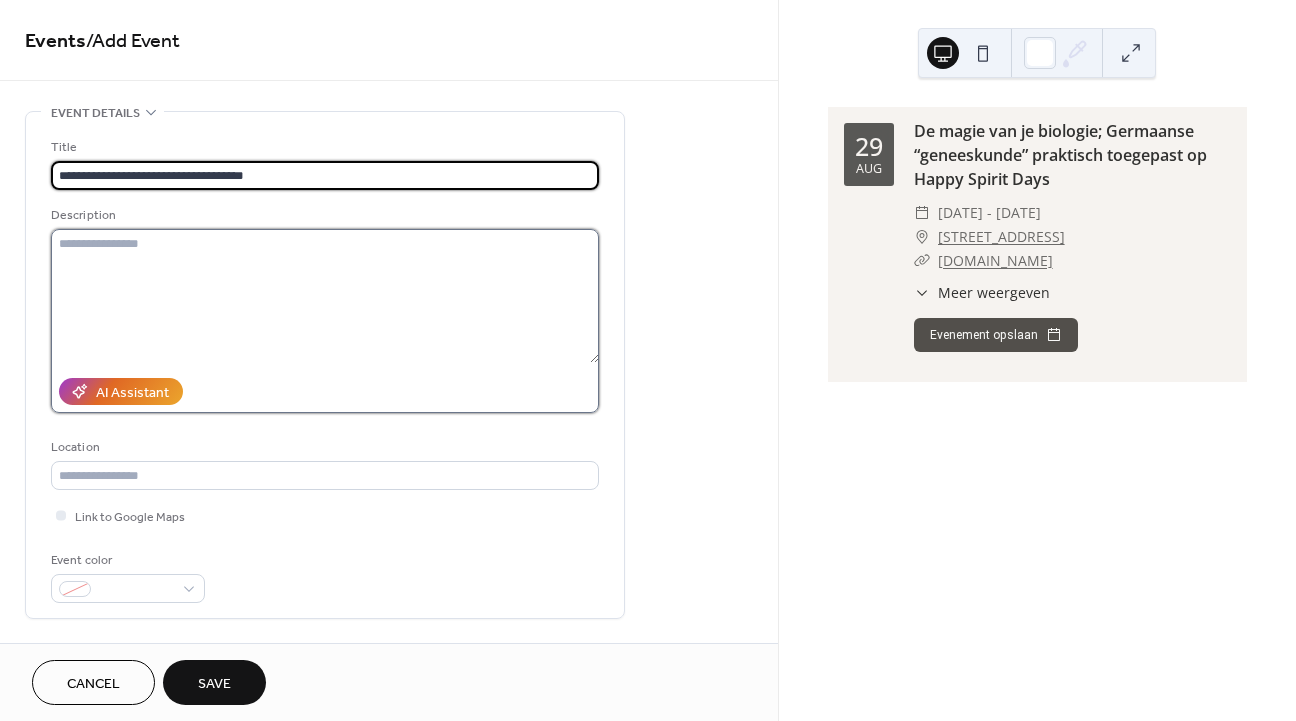 click at bounding box center (325, 296) 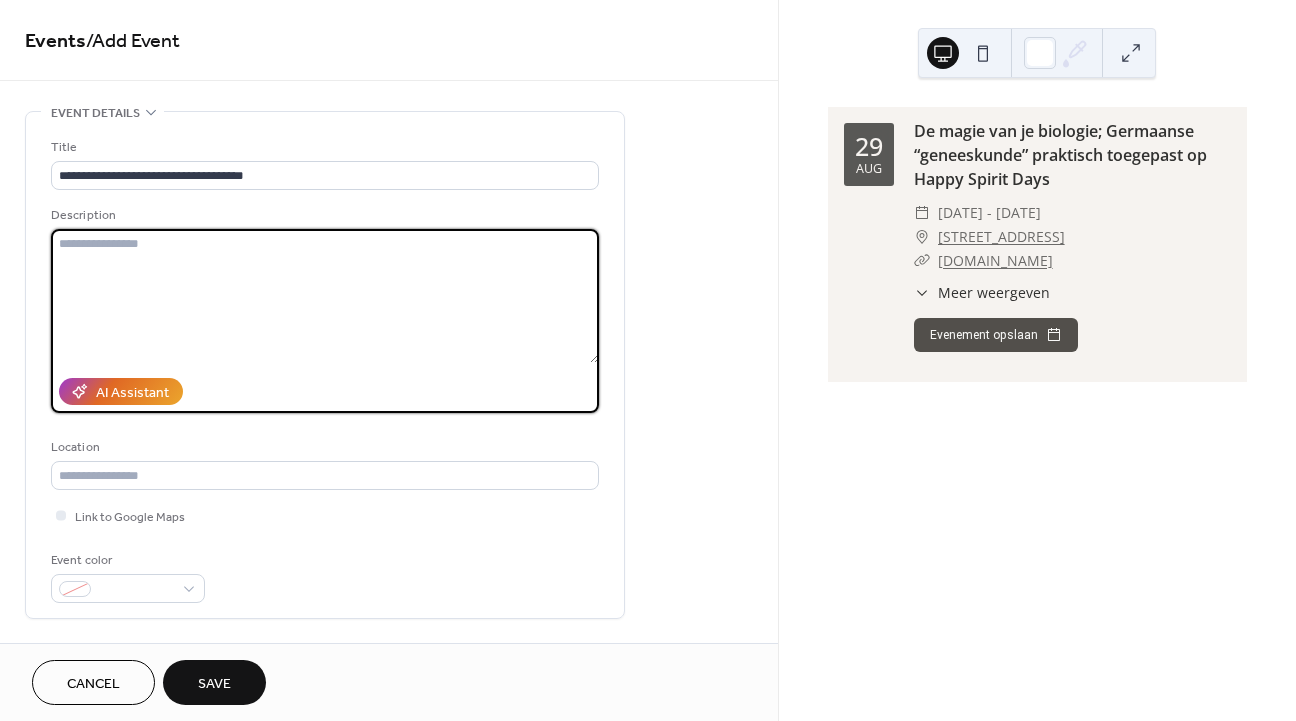 click at bounding box center (325, 296) 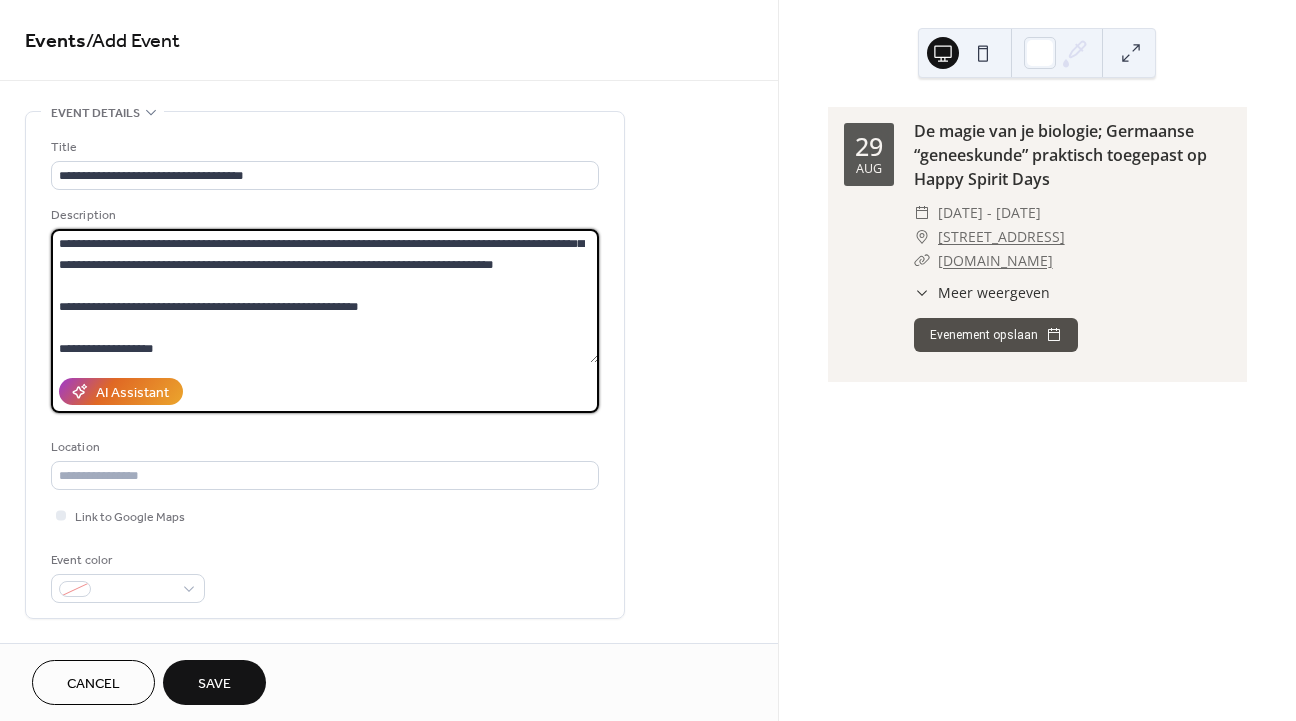 scroll, scrollTop: 0, scrollLeft: 0, axis: both 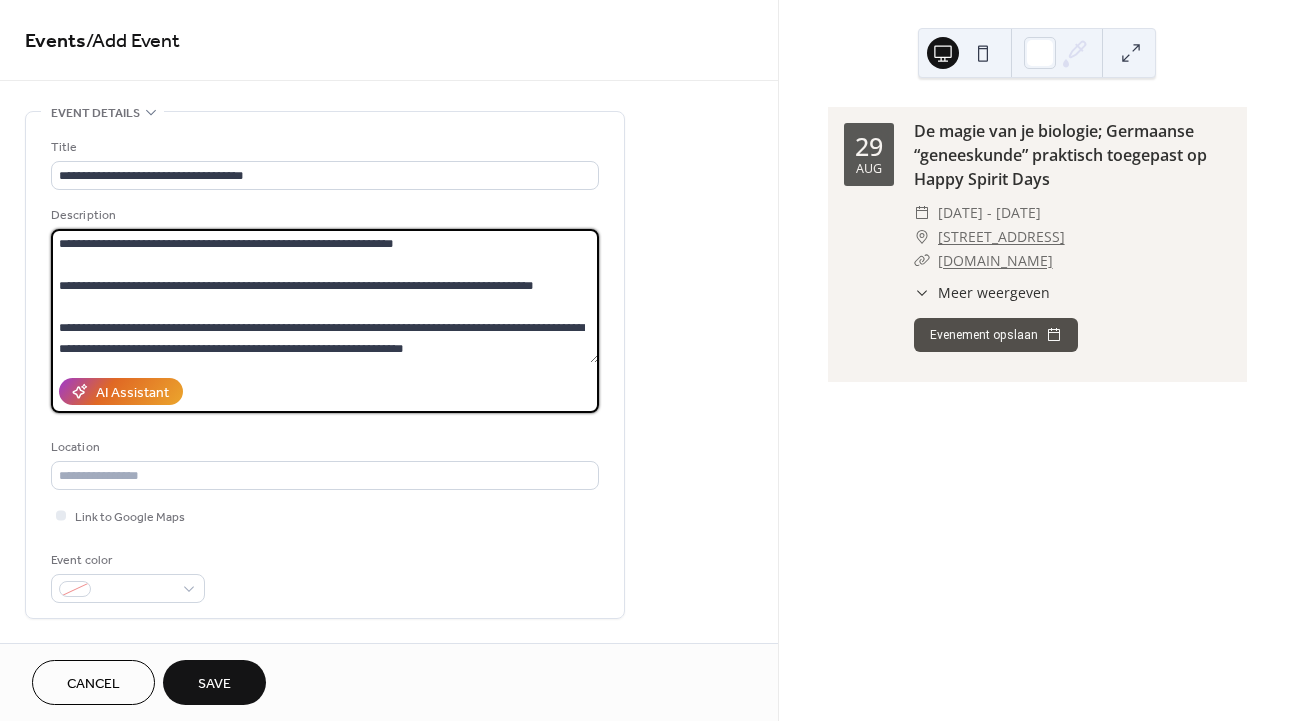 click at bounding box center (325, 296) 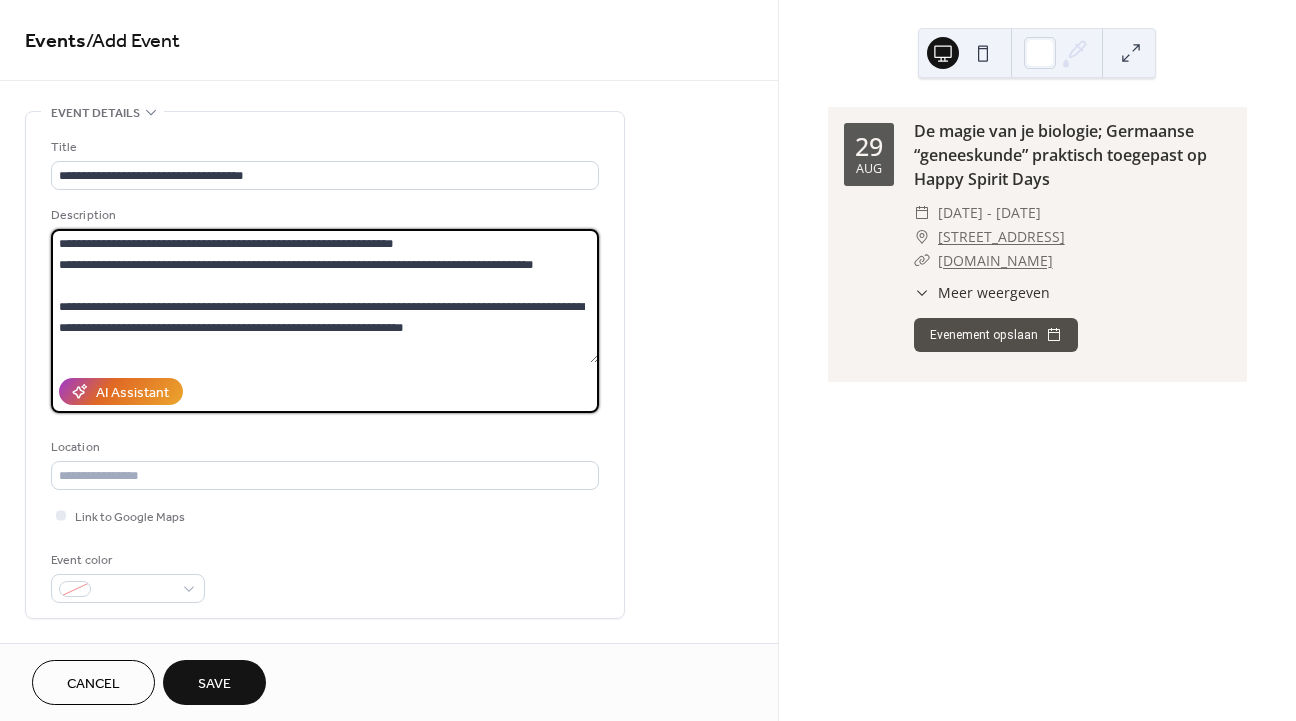 click at bounding box center (325, 296) 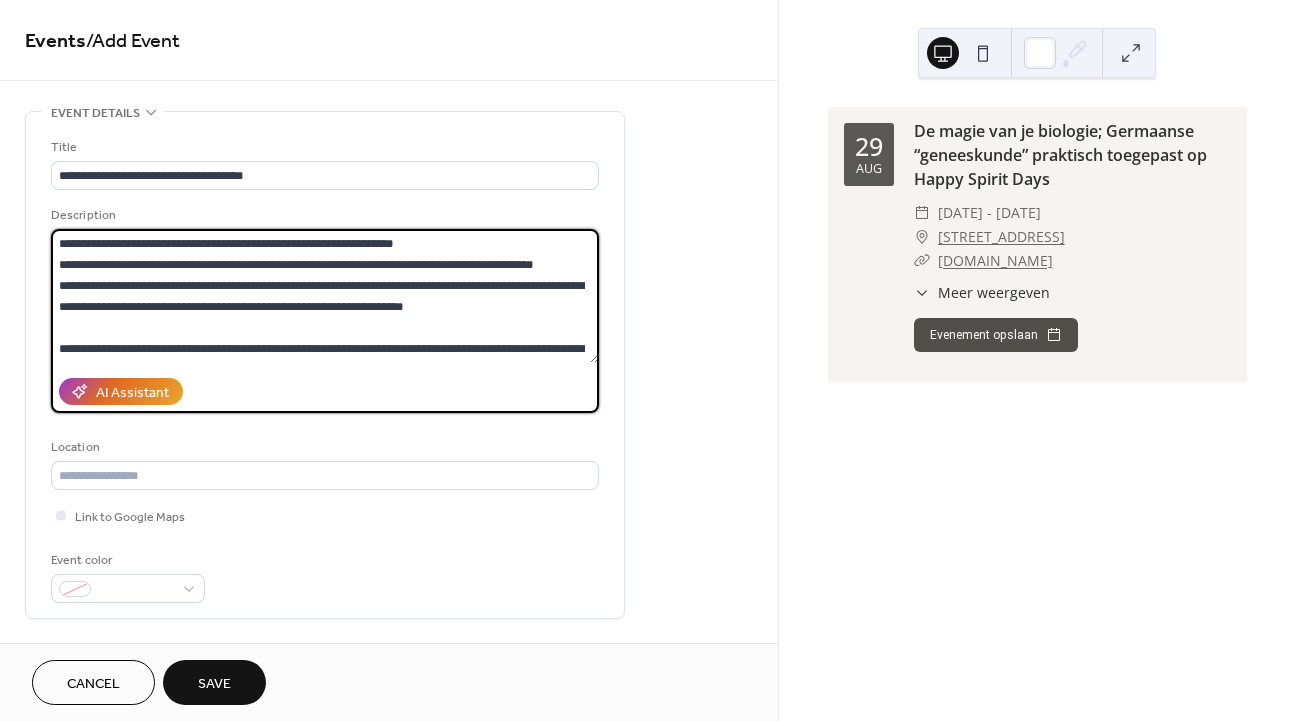 click at bounding box center [325, 296] 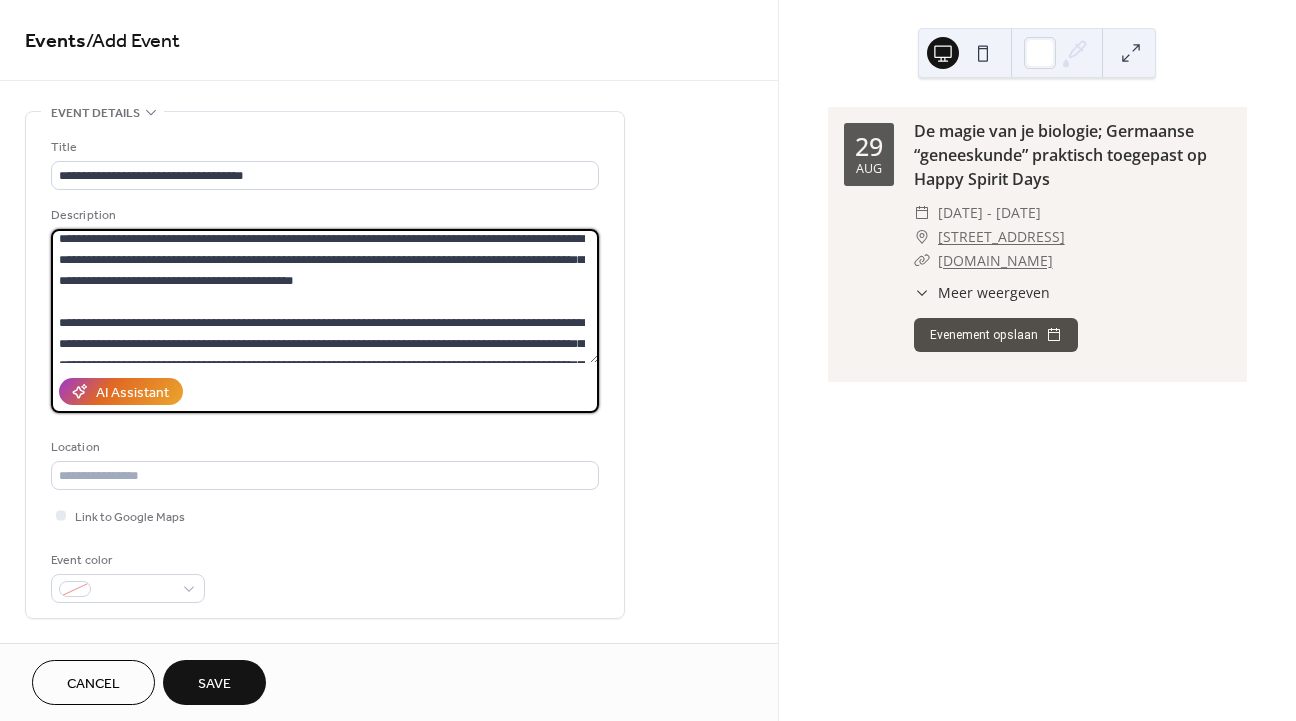 scroll, scrollTop: 94, scrollLeft: 0, axis: vertical 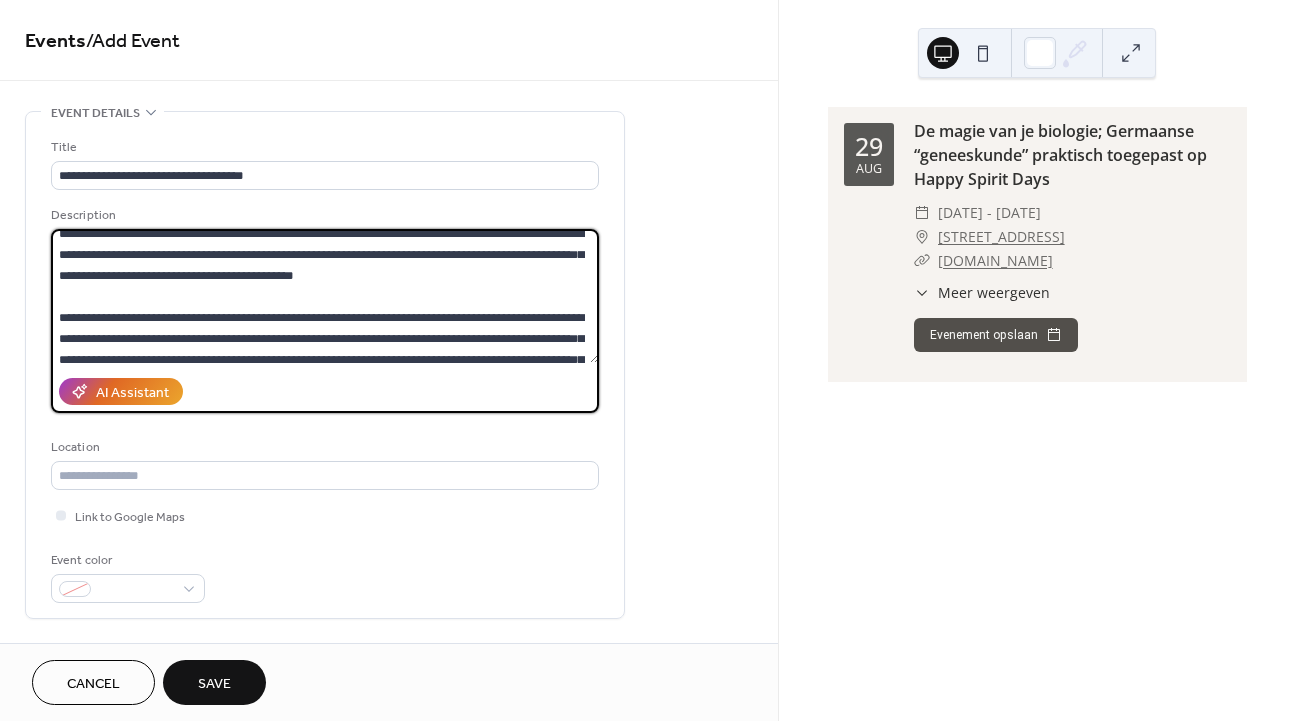click at bounding box center [325, 296] 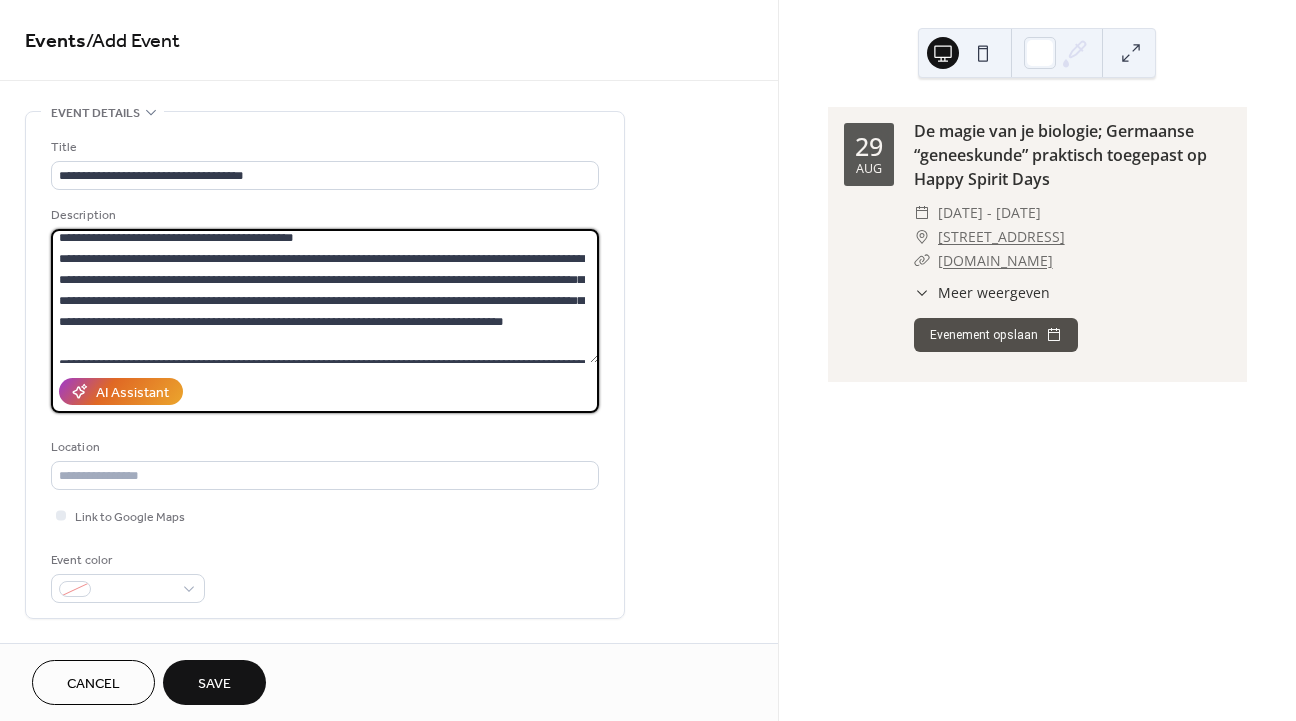 scroll, scrollTop: 133, scrollLeft: 0, axis: vertical 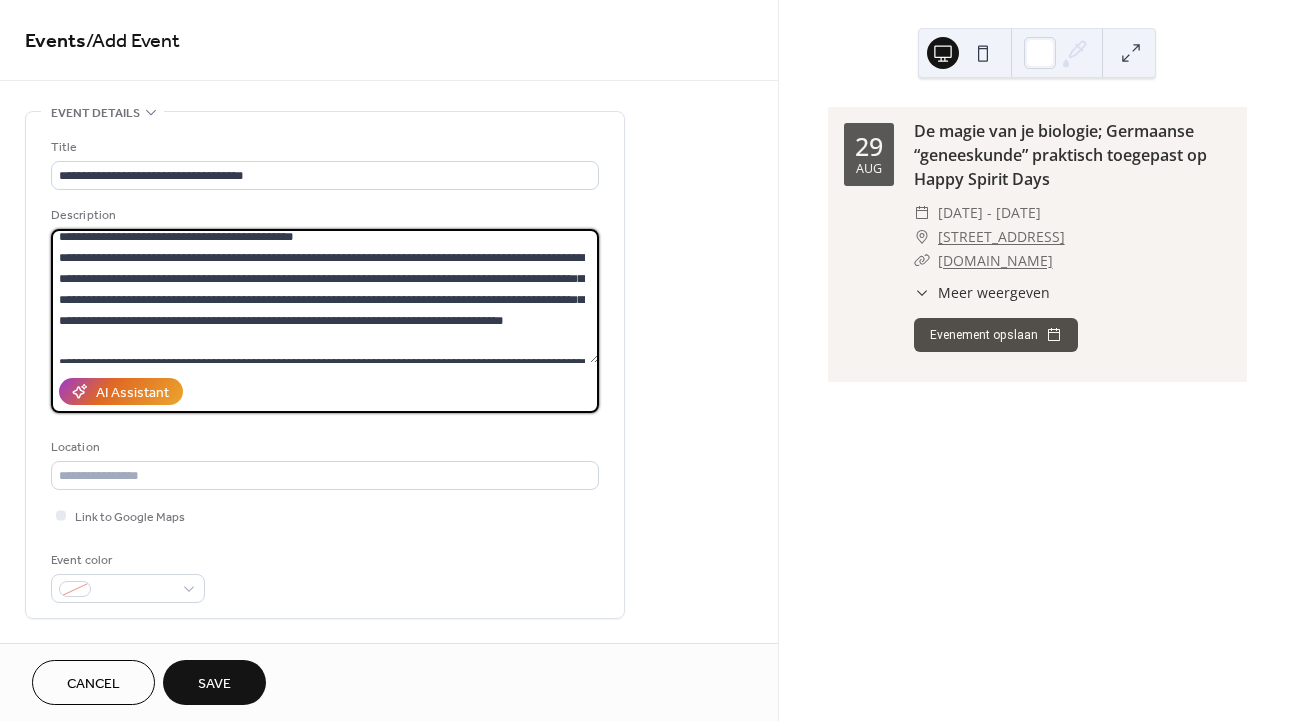 click at bounding box center (325, 296) 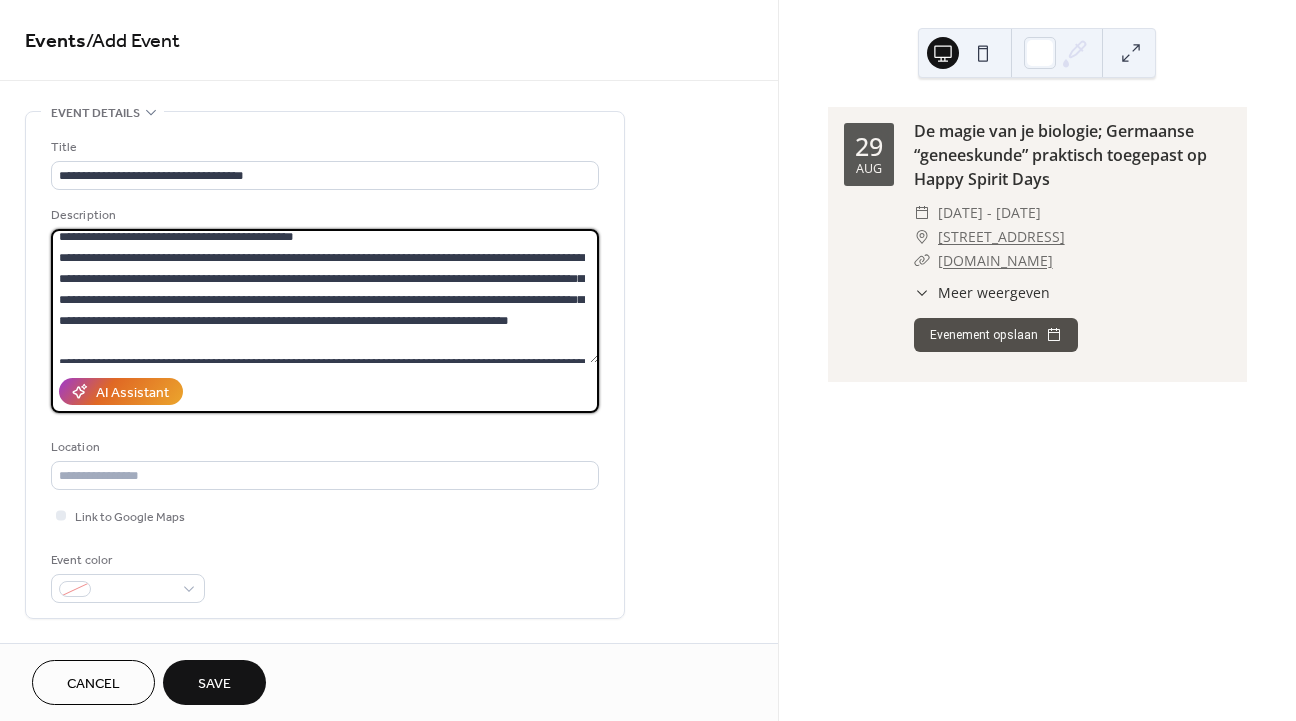 click at bounding box center (325, 296) 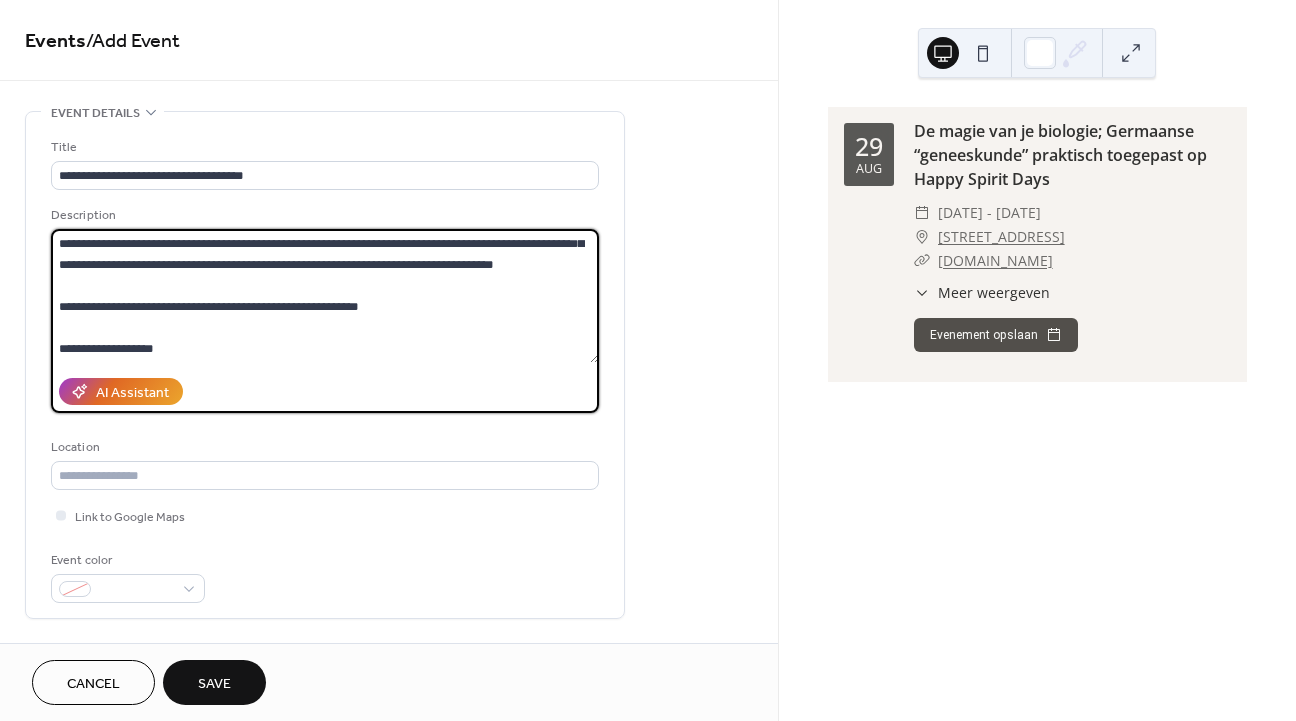 scroll, scrollTop: 336, scrollLeft: 0, axis: vertical 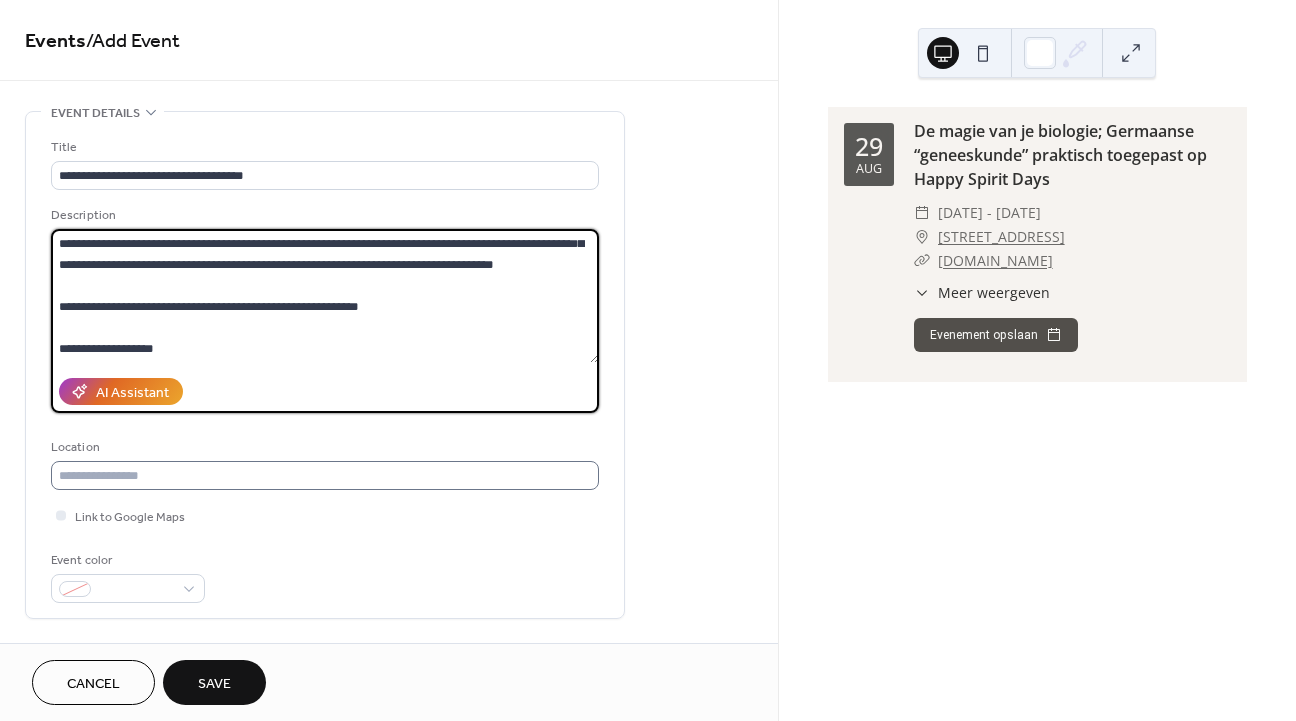 type on "**********" 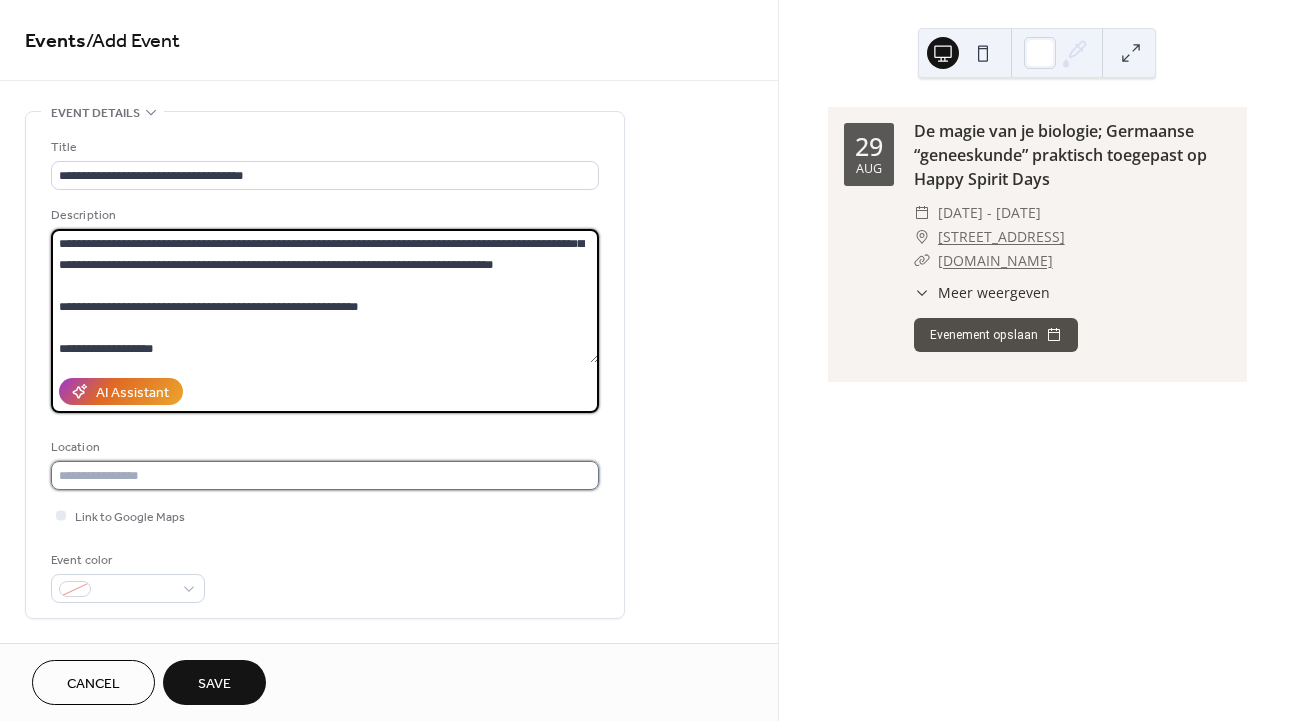 click at bounding box center [325, 475] 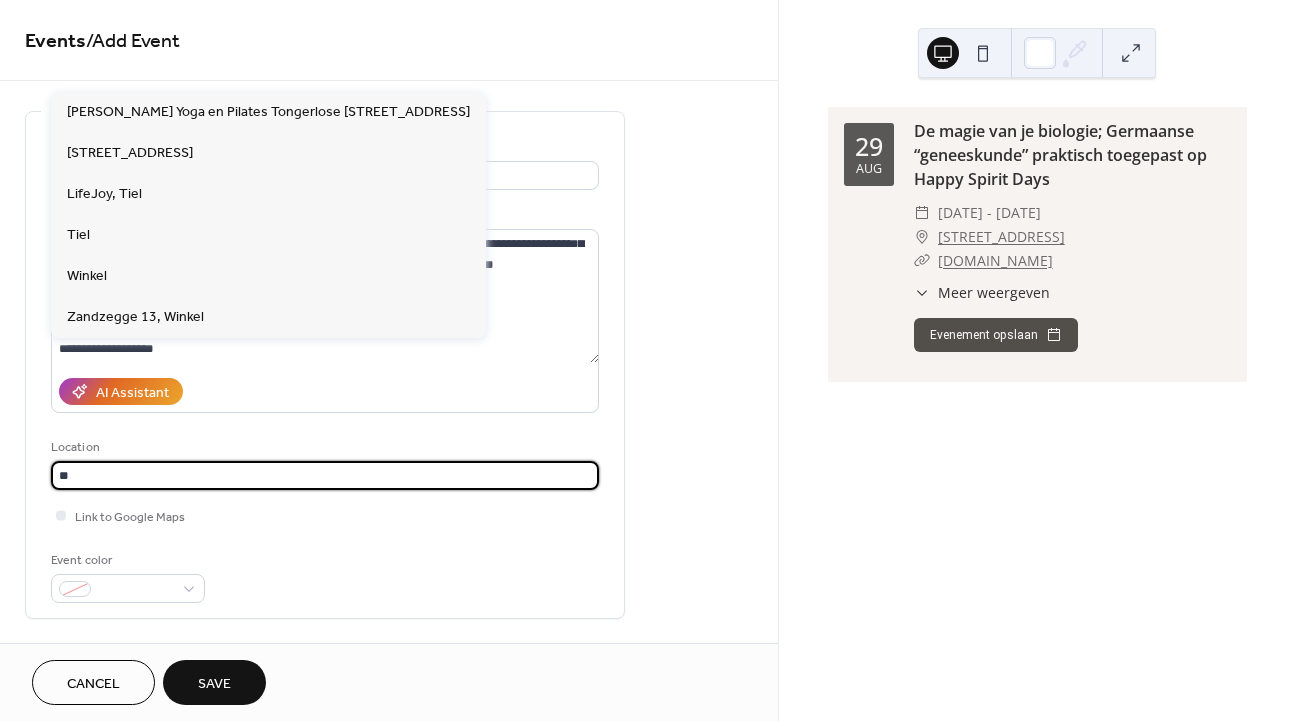 type on "*" 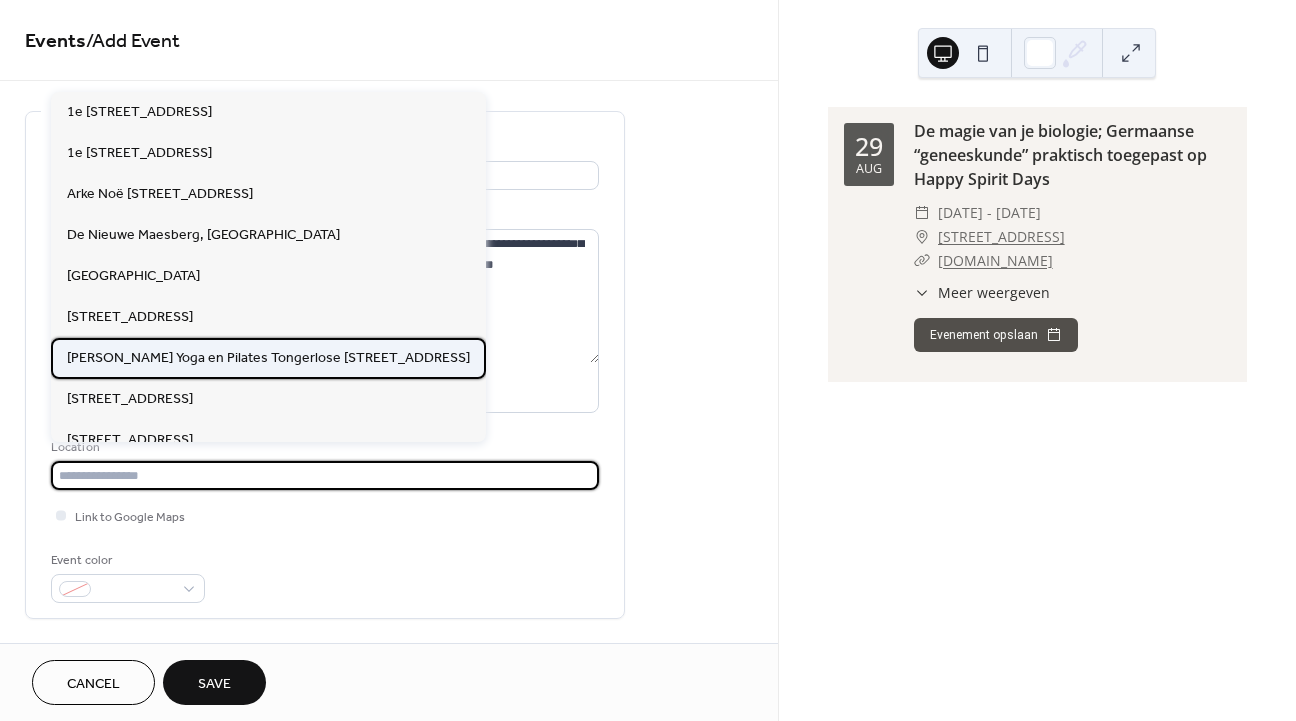 click on "[PERSON_NAME] Yoga en Pilates Tongerlose [STREET_ADDRESS]" at bounding box center [268, 357] 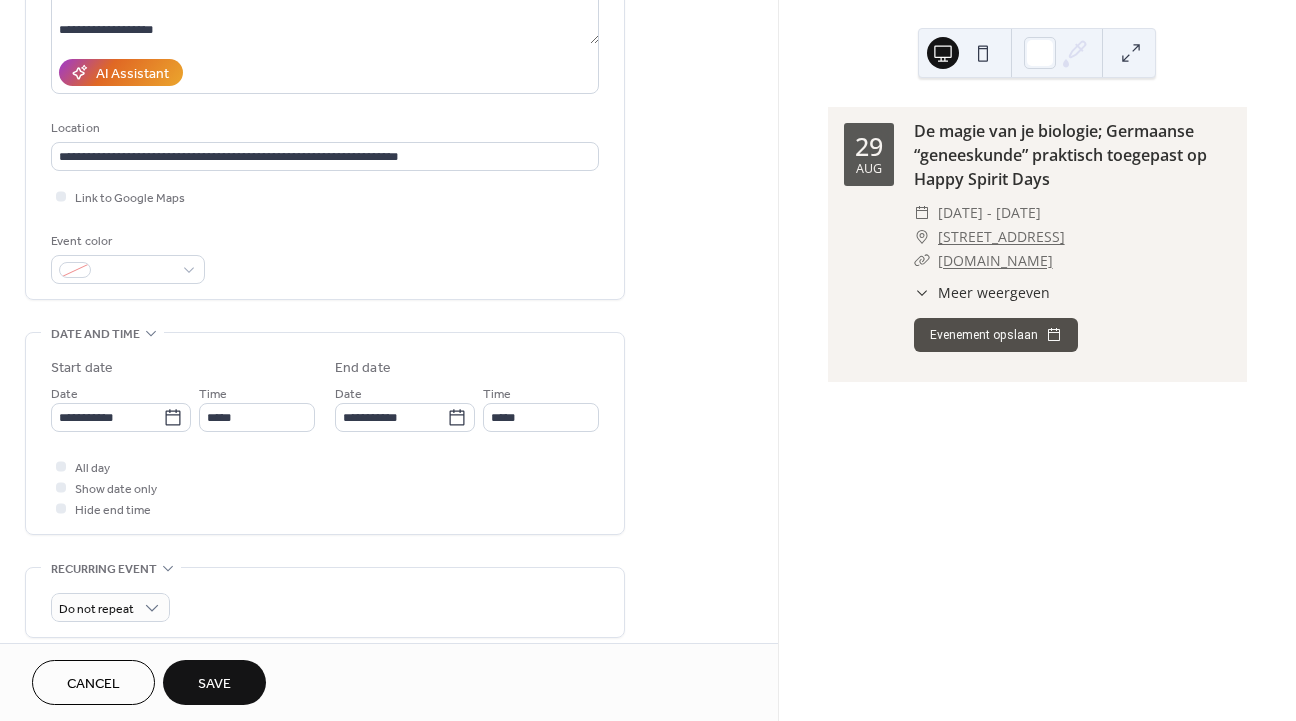 scroll, scrollTop: 320, scrollLeft: 0, axis: vertical 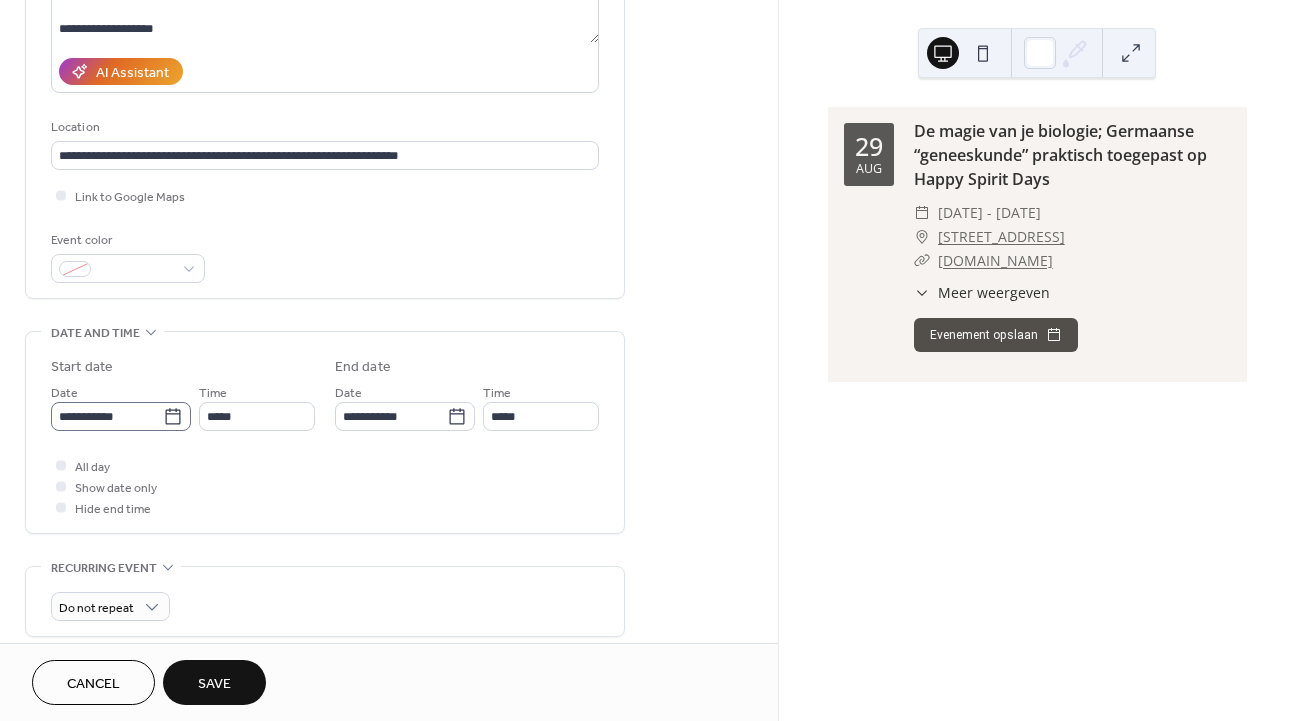 click 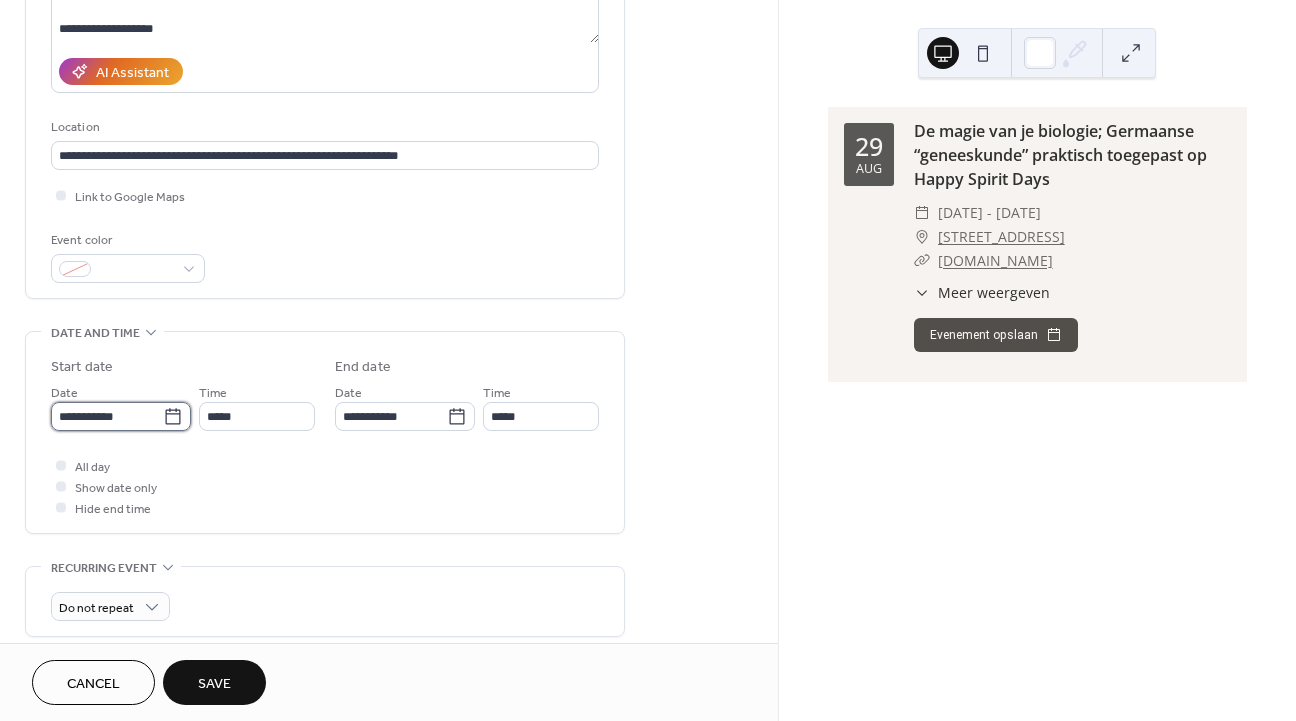 click on "**********" at bounding box center [107, 416] 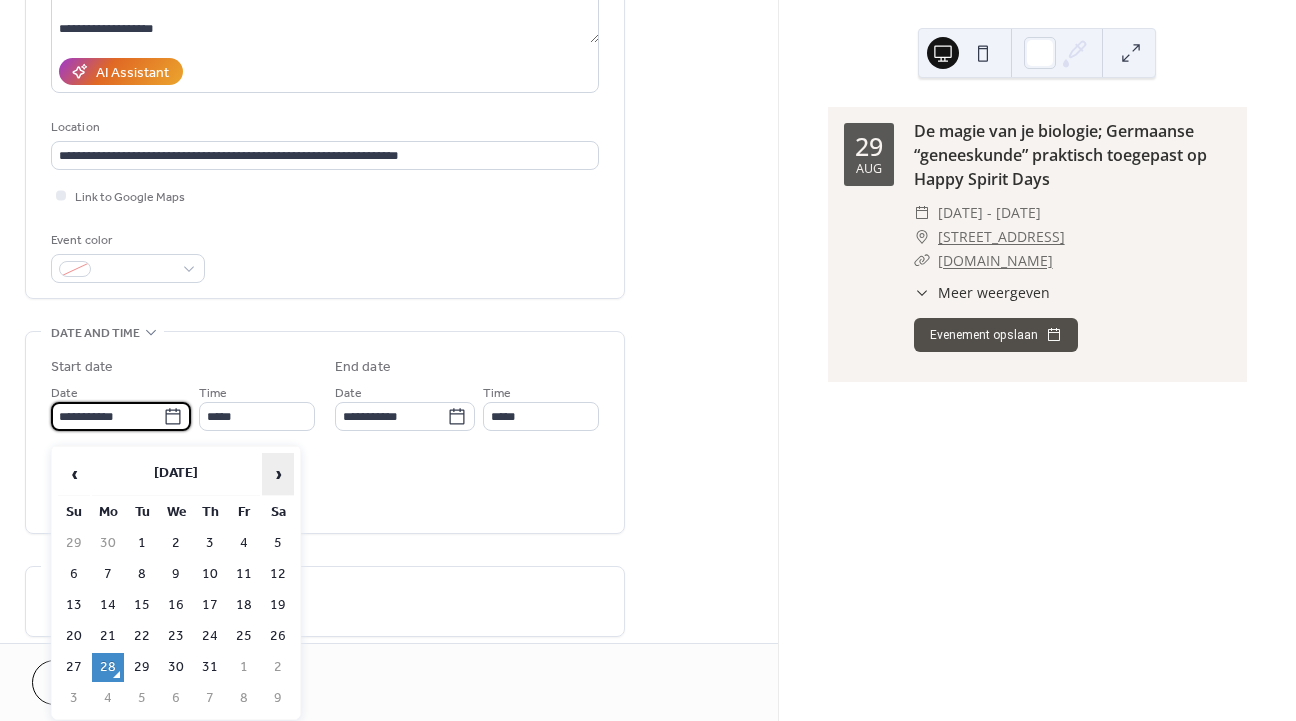 click on "›" at bounding box center (278, 474) 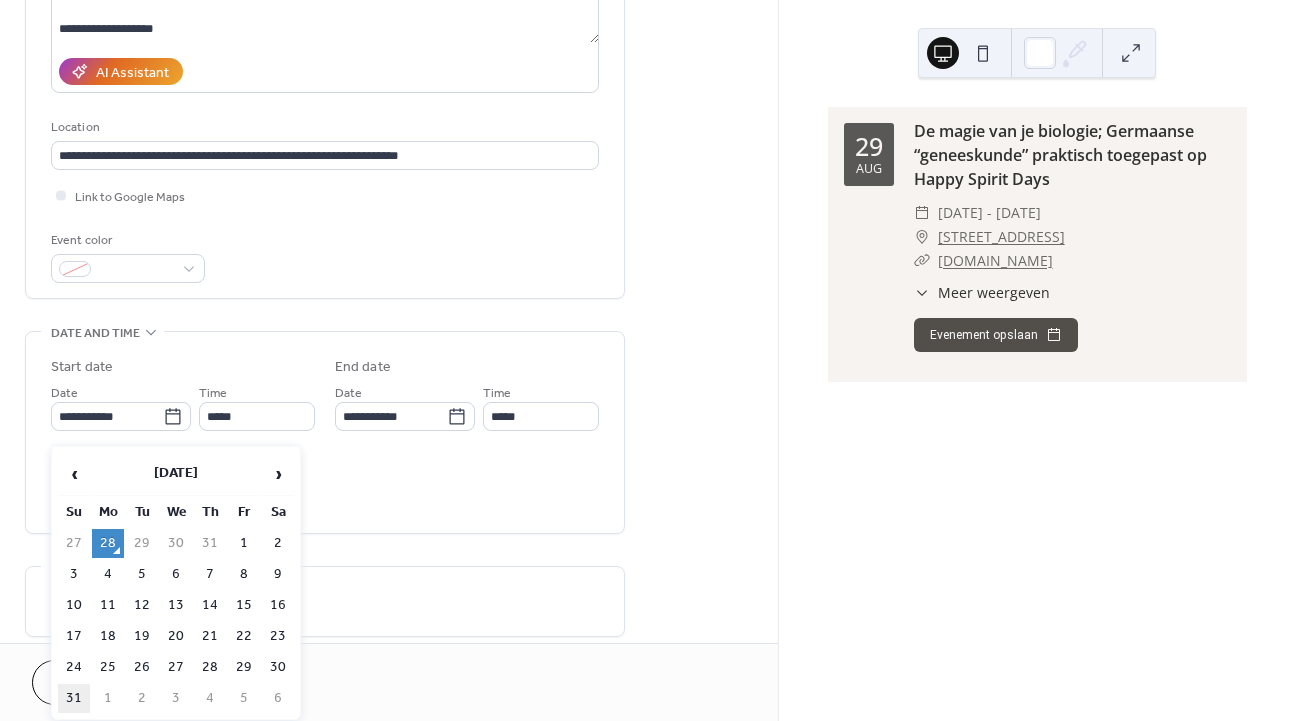 click on "31" at bounding box center (74, 698) 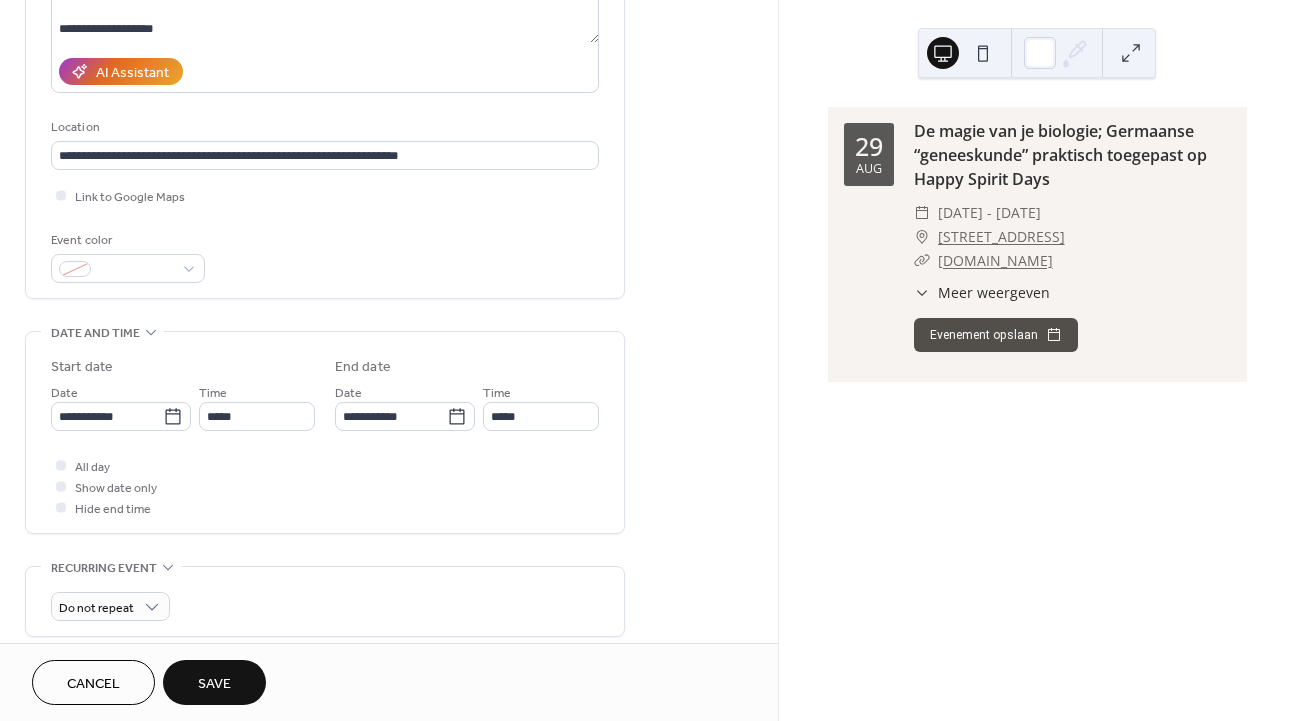 type on "**********" 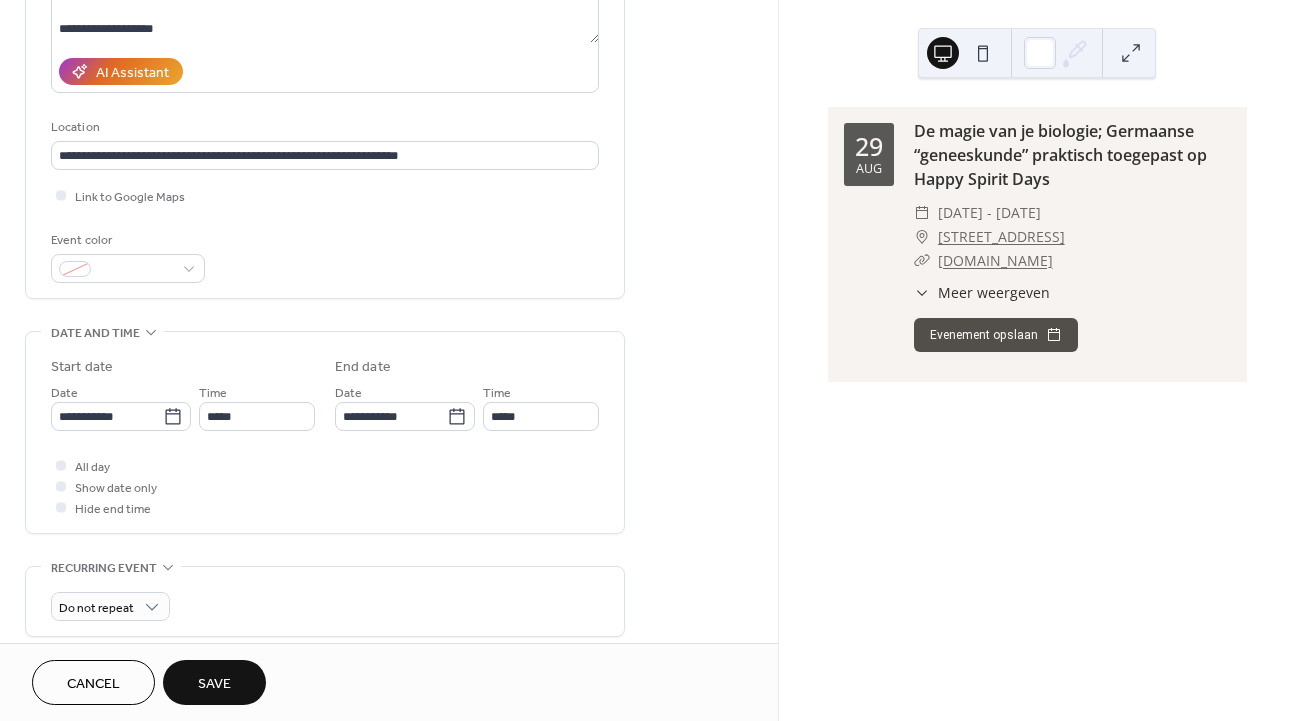 type on "**********" 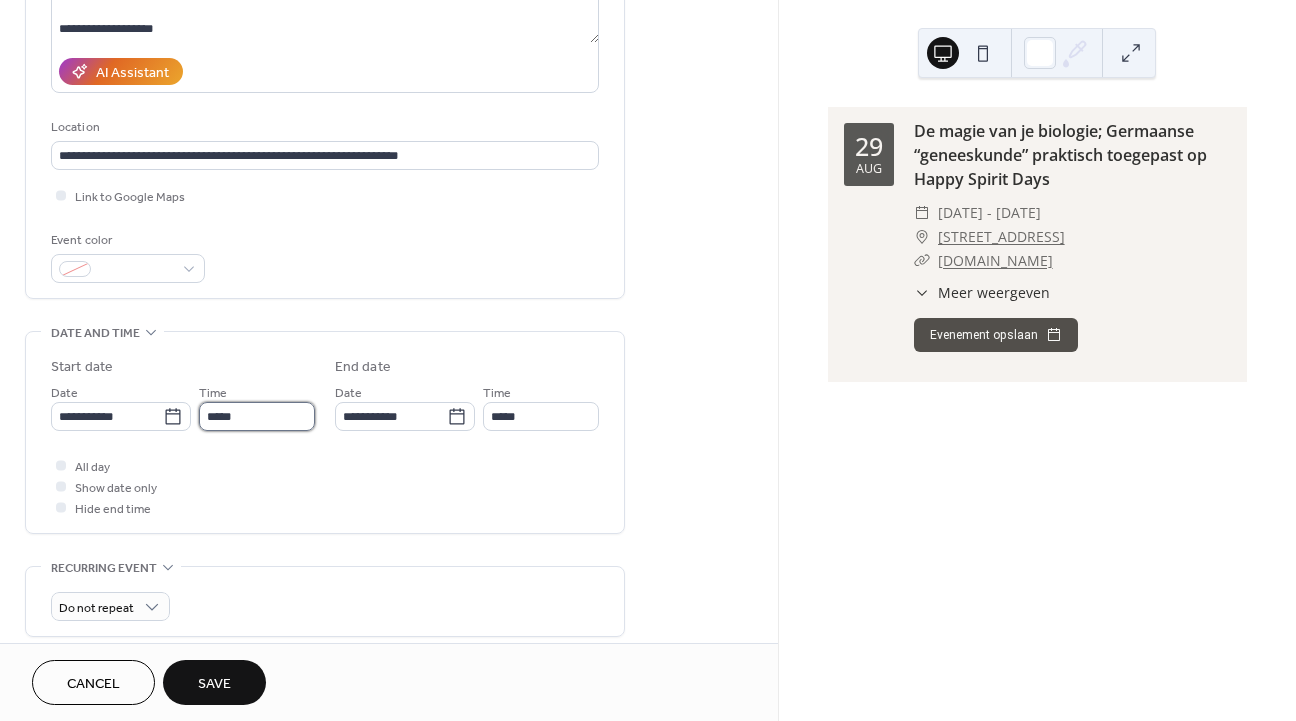 click on "*****" at bounding box center [257, 416] 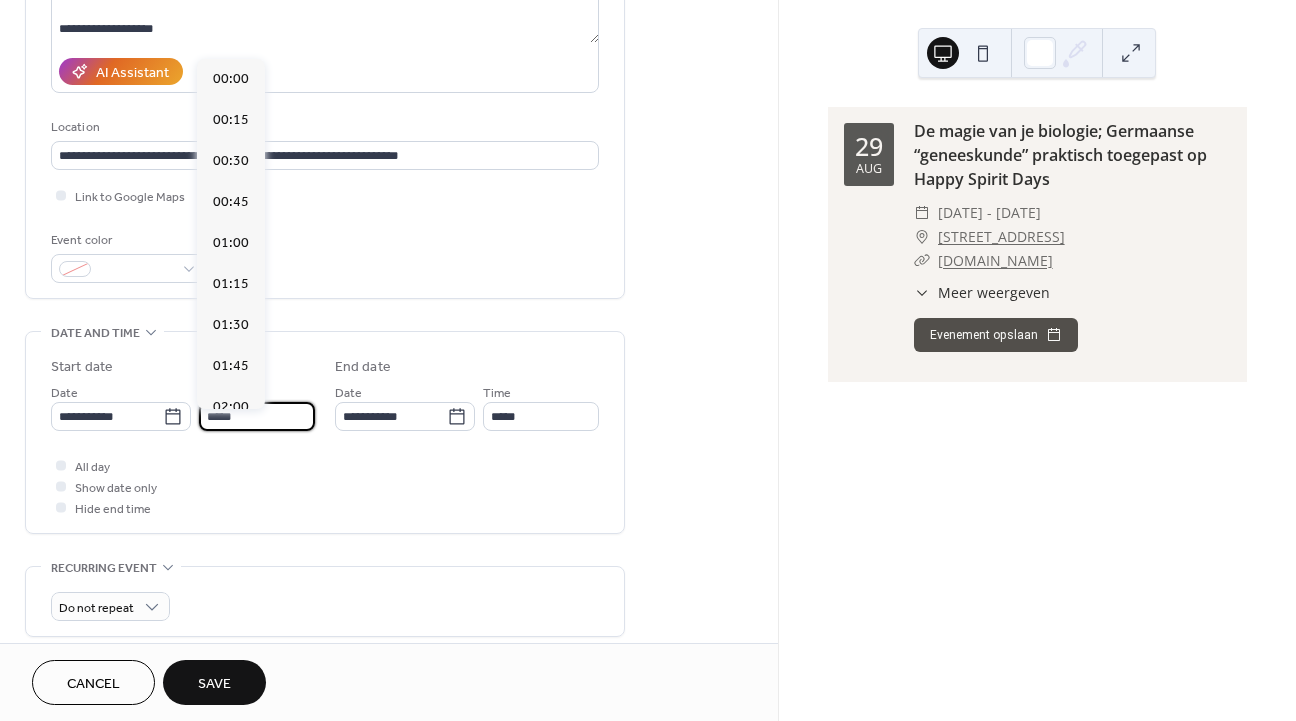 scroll, scrollTop: 2011, scrollLeft: 0, axis: vertical 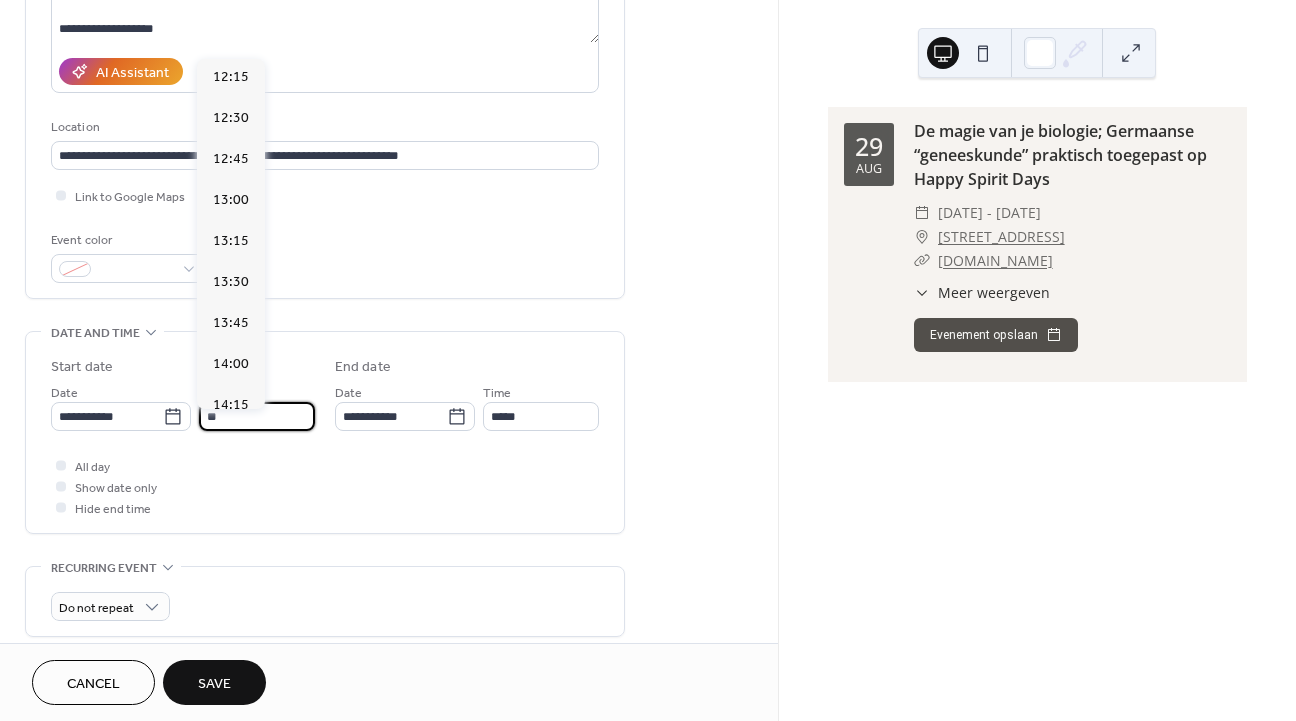 type on "*" 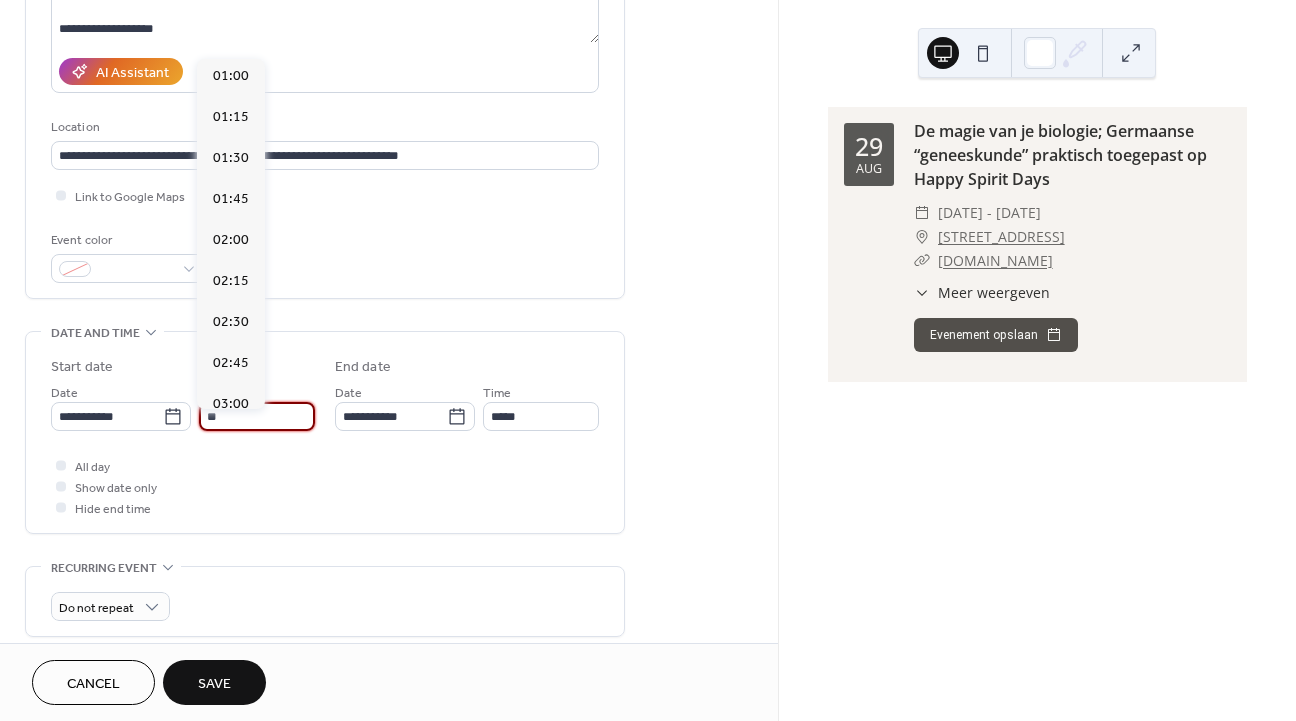 scroll, scrollTop: 1676, scrollLeft: 0, axis: vertical 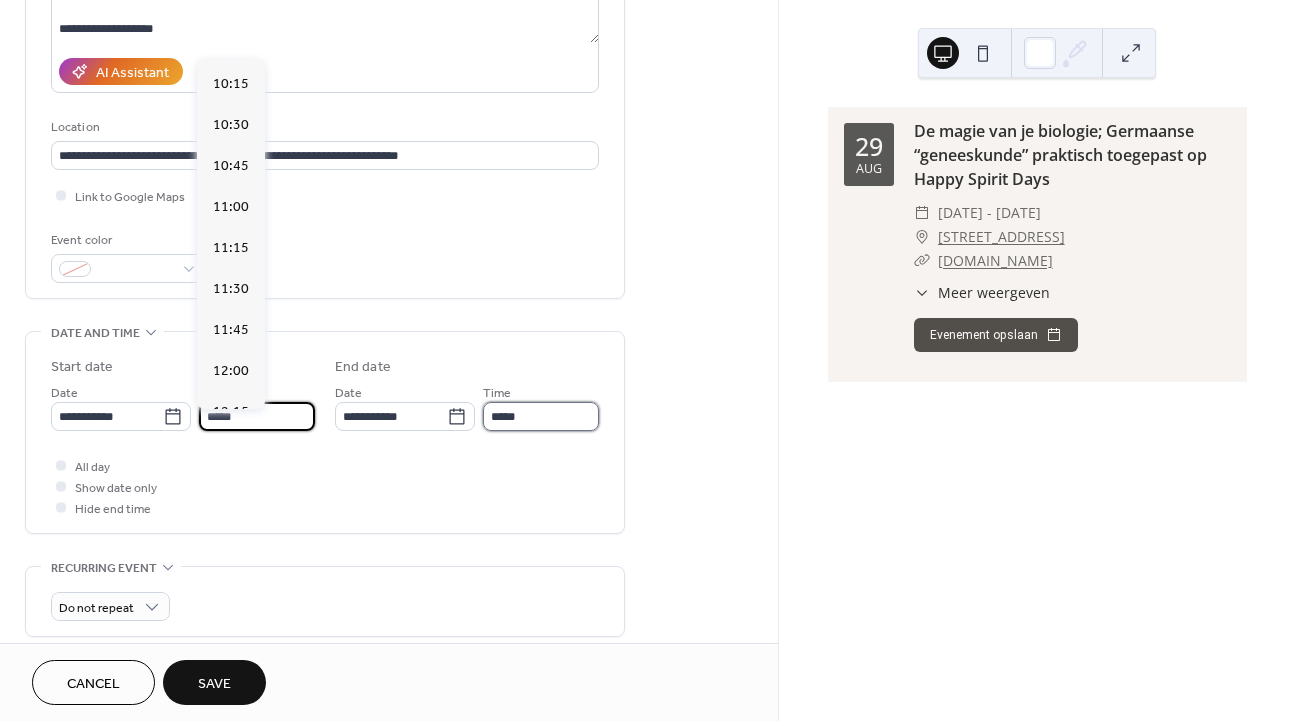 click on "*****" at bounding box center (541, 416) 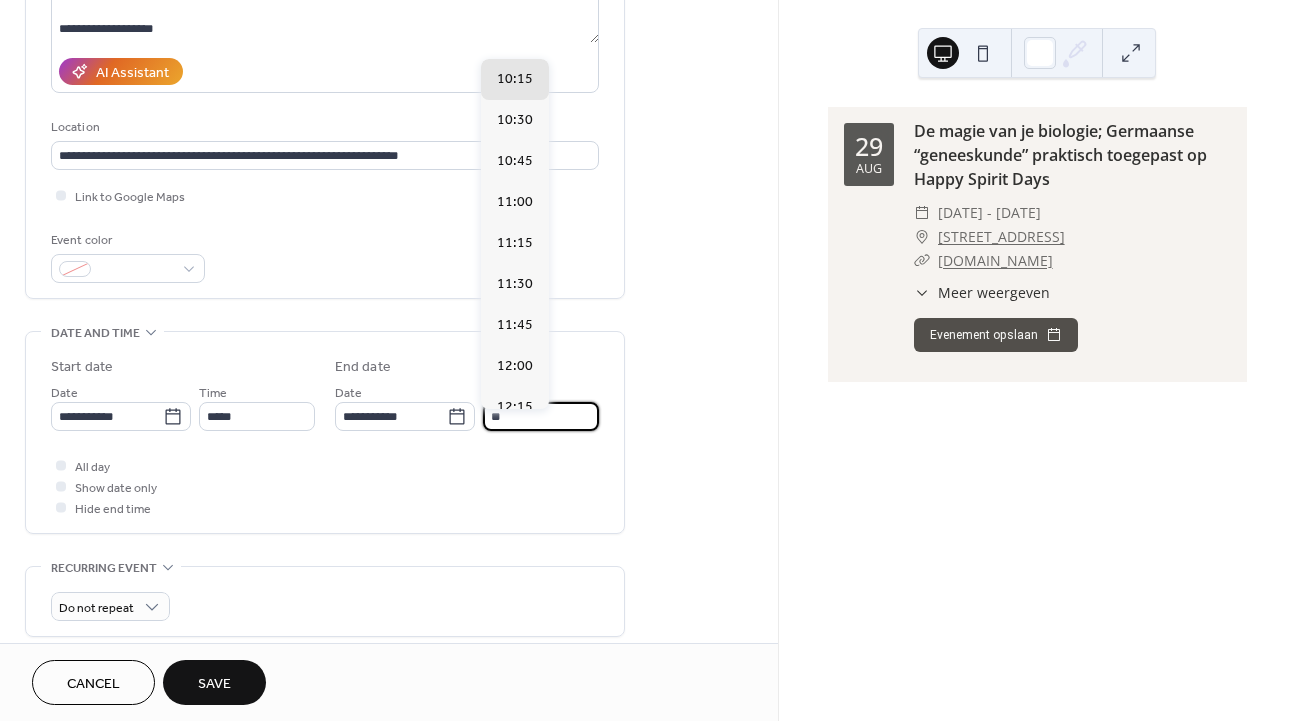 scroll, scrollTop: 963, scrollLeft: 0, axis: vertical 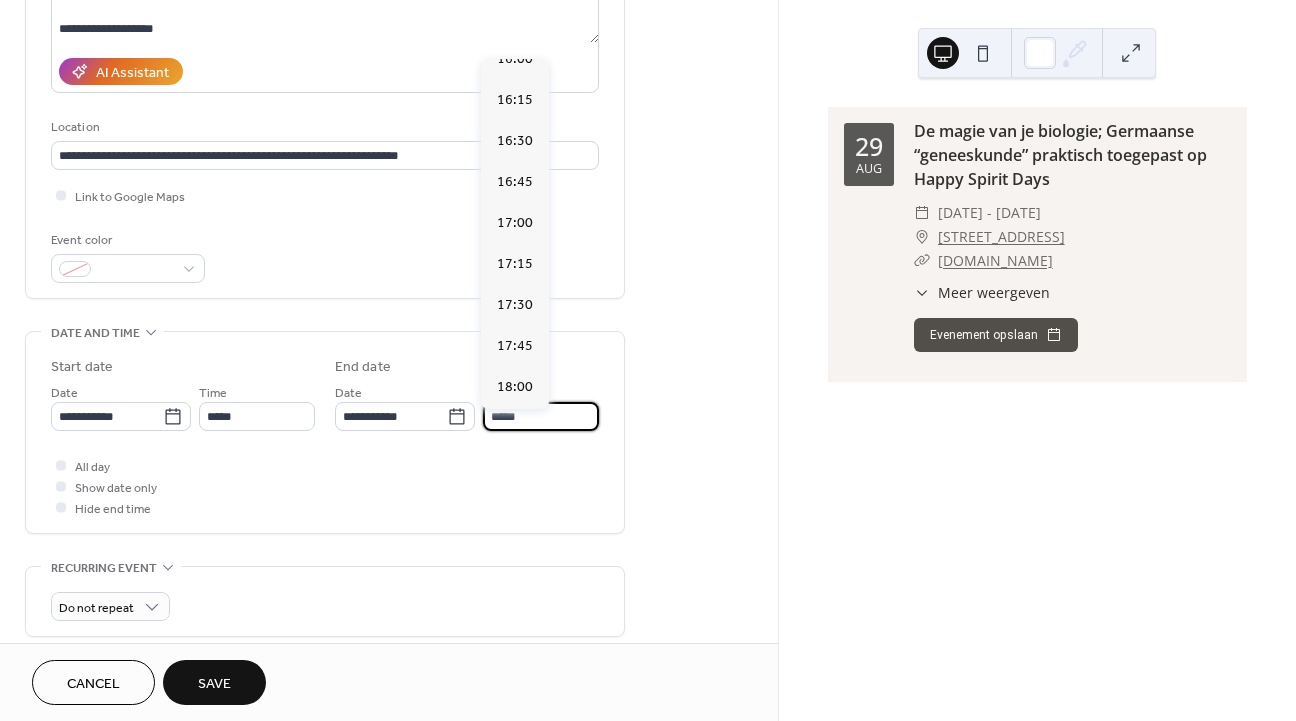 type on "*****" 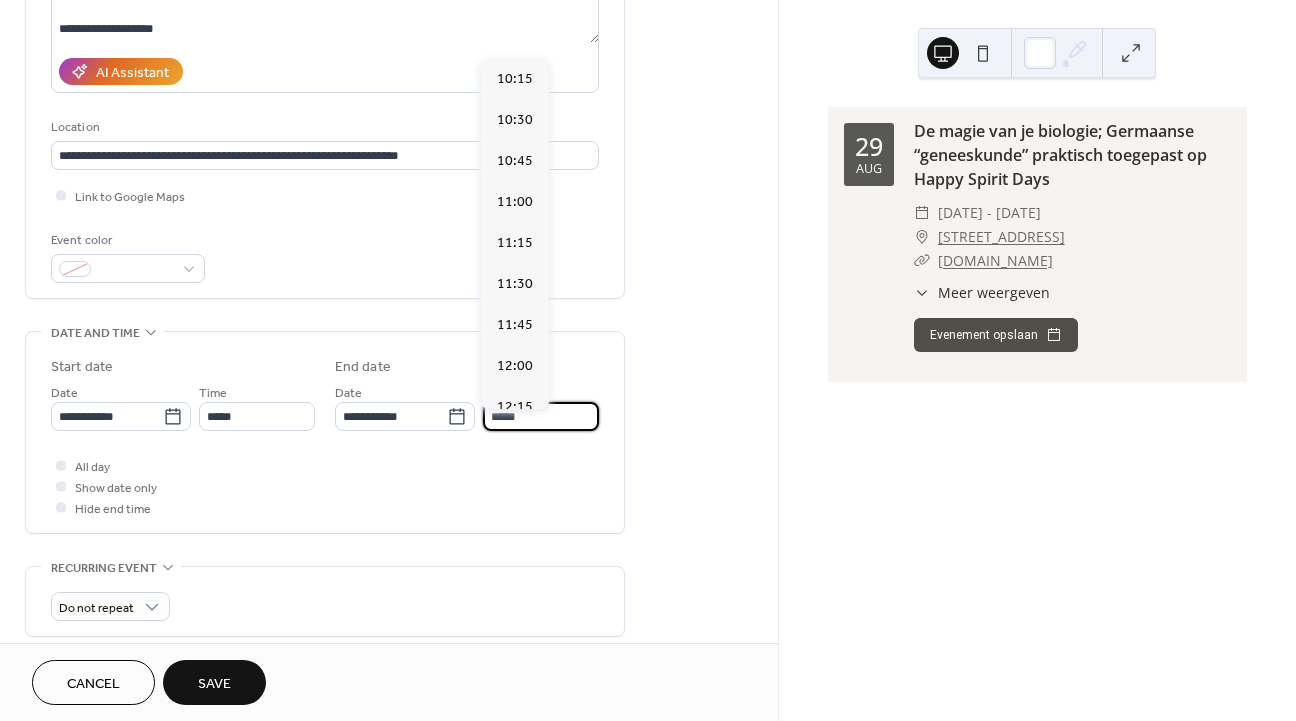 scroll, scrollTop: 963, scrollLeft: 0, axis: vertical 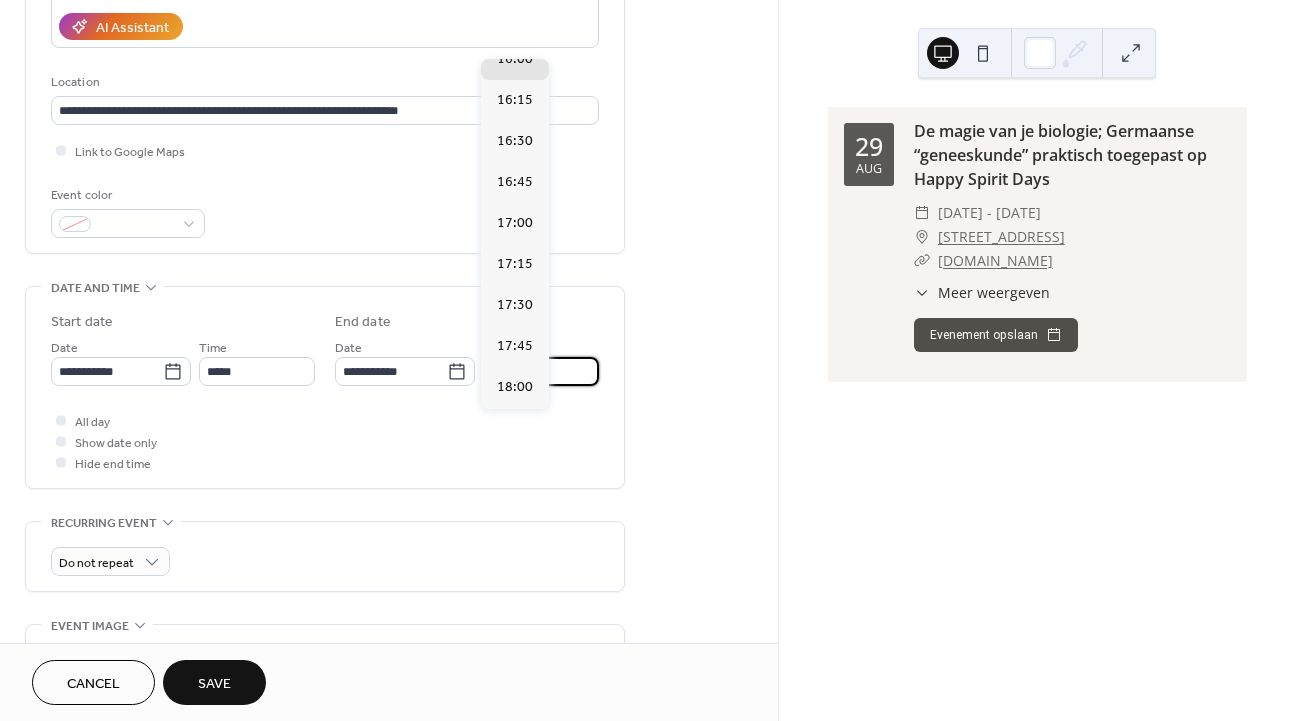 click on "**********" at bounding box center (389, 475) 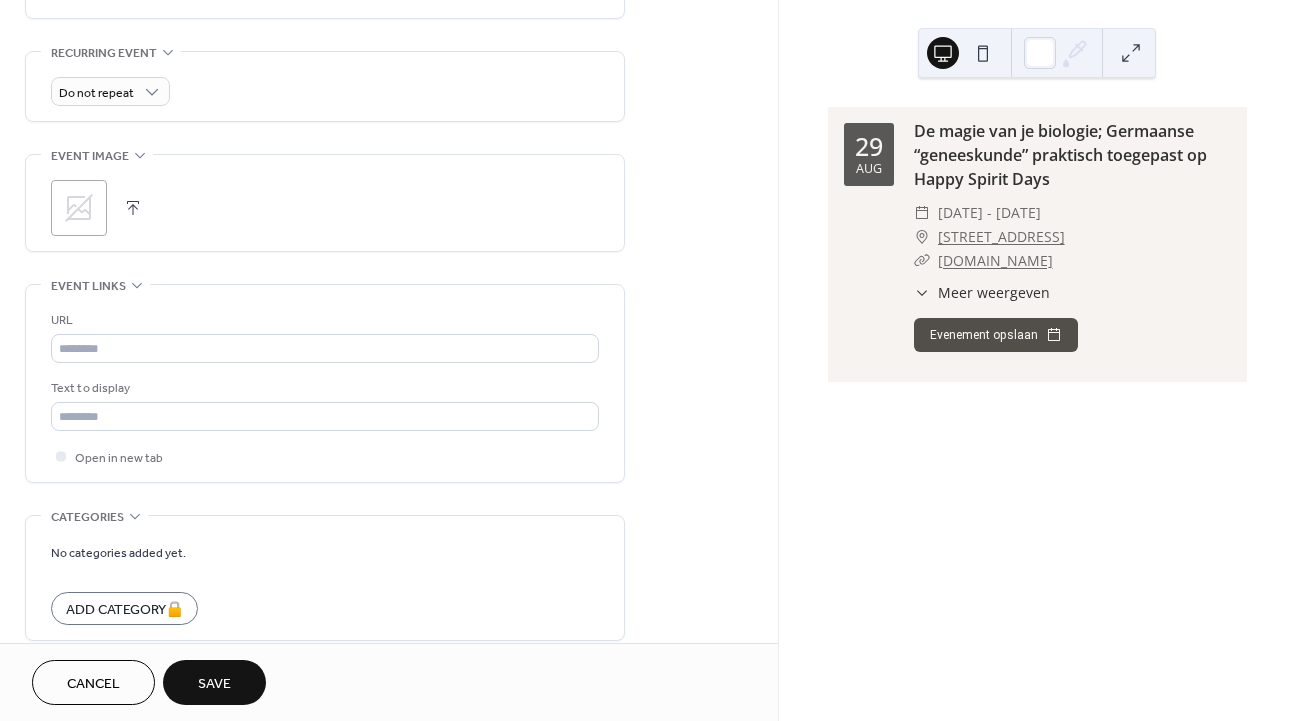 scroll, scrollTop: 843, scrollLeft: 0, axis: vertical 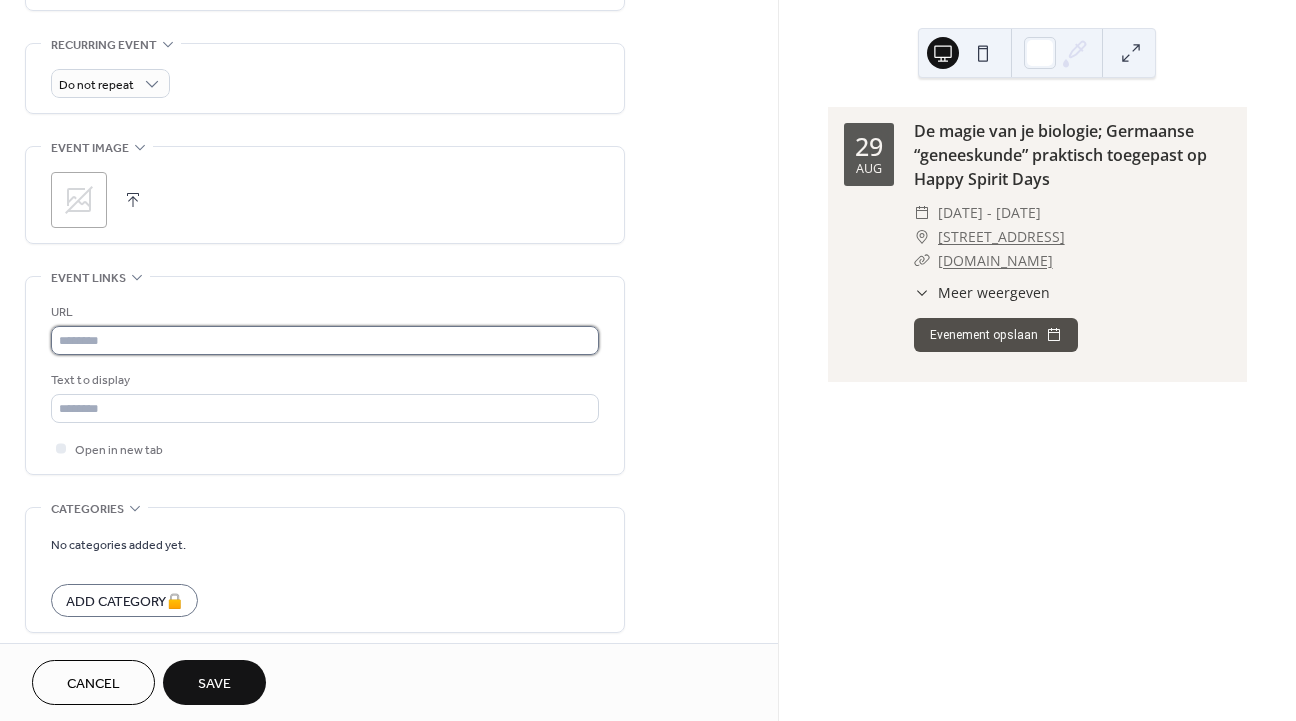 click at bounding box center (325, 340) 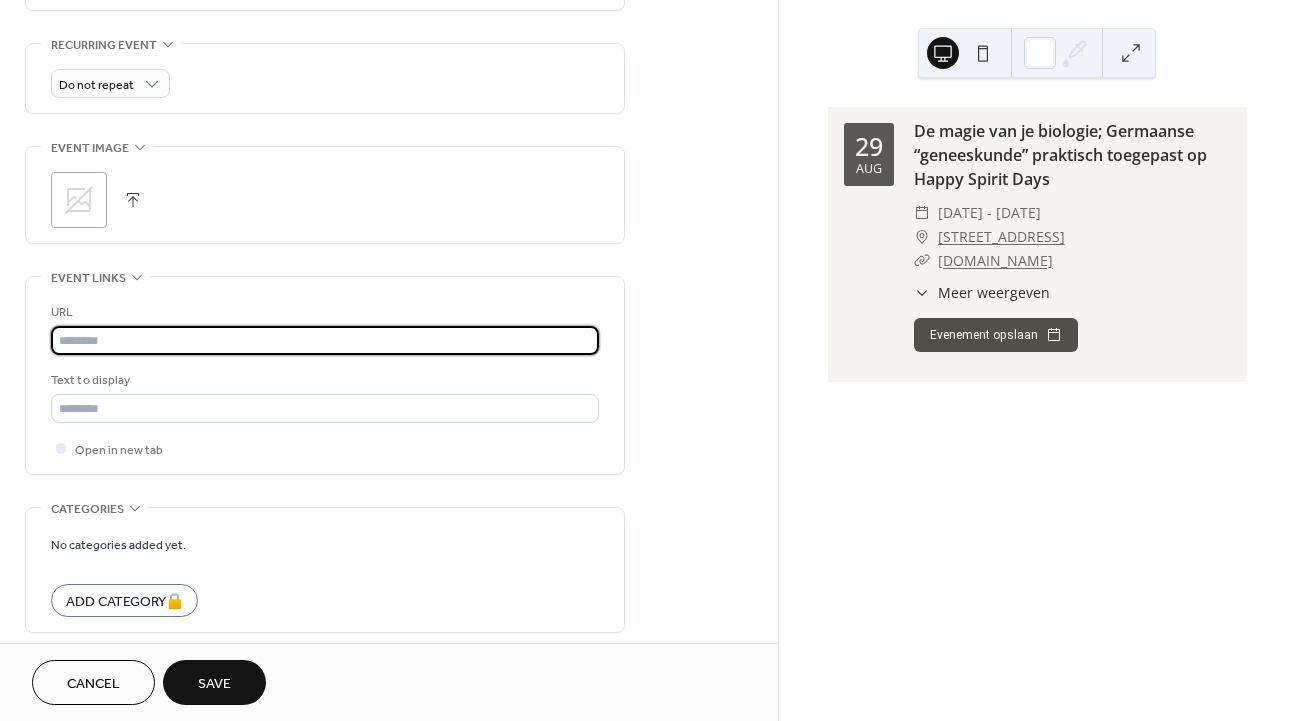 paste on "**********" 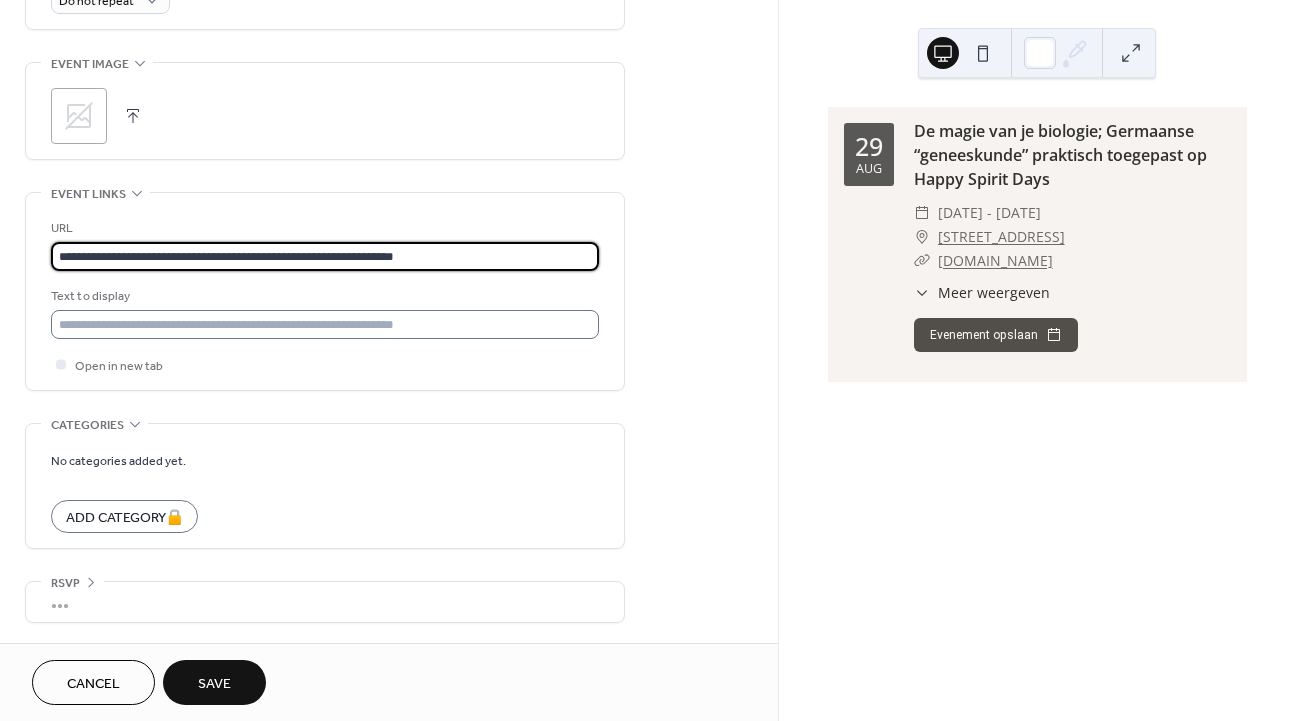 scroll, scrollTop: 944, scrollLeft: 0, axis: vertical 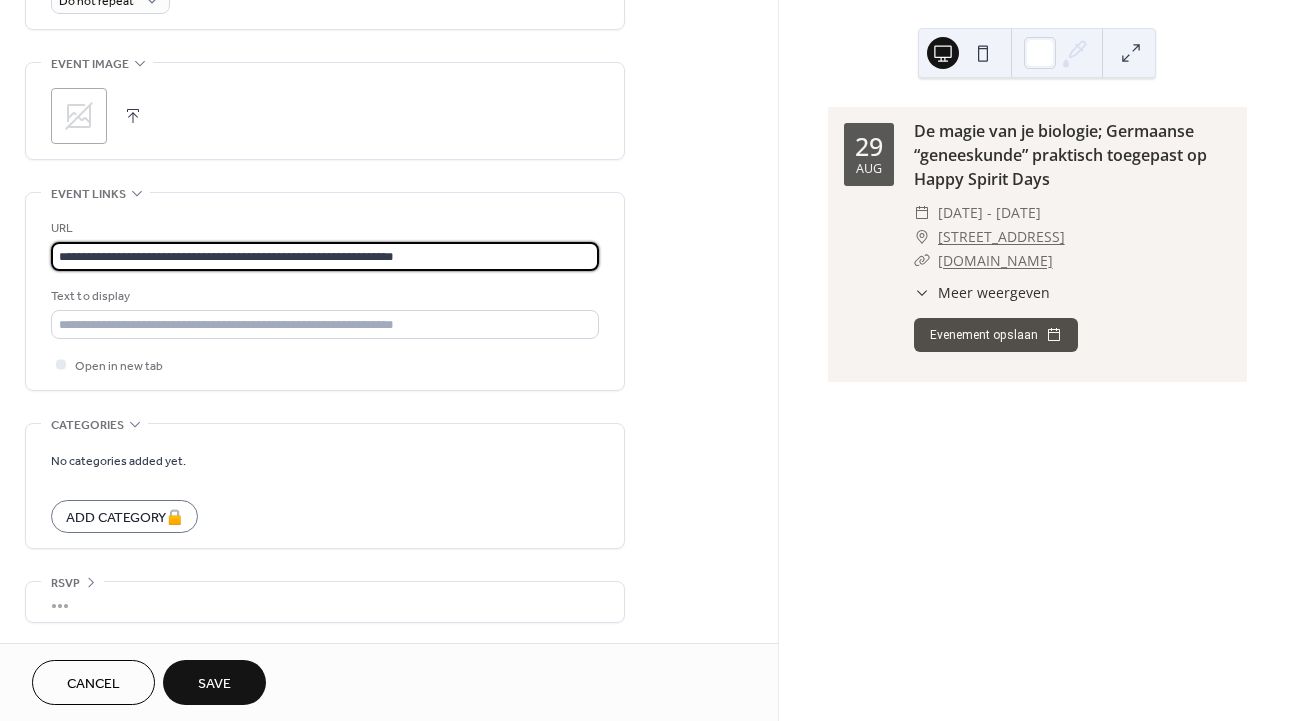 type on "**********" 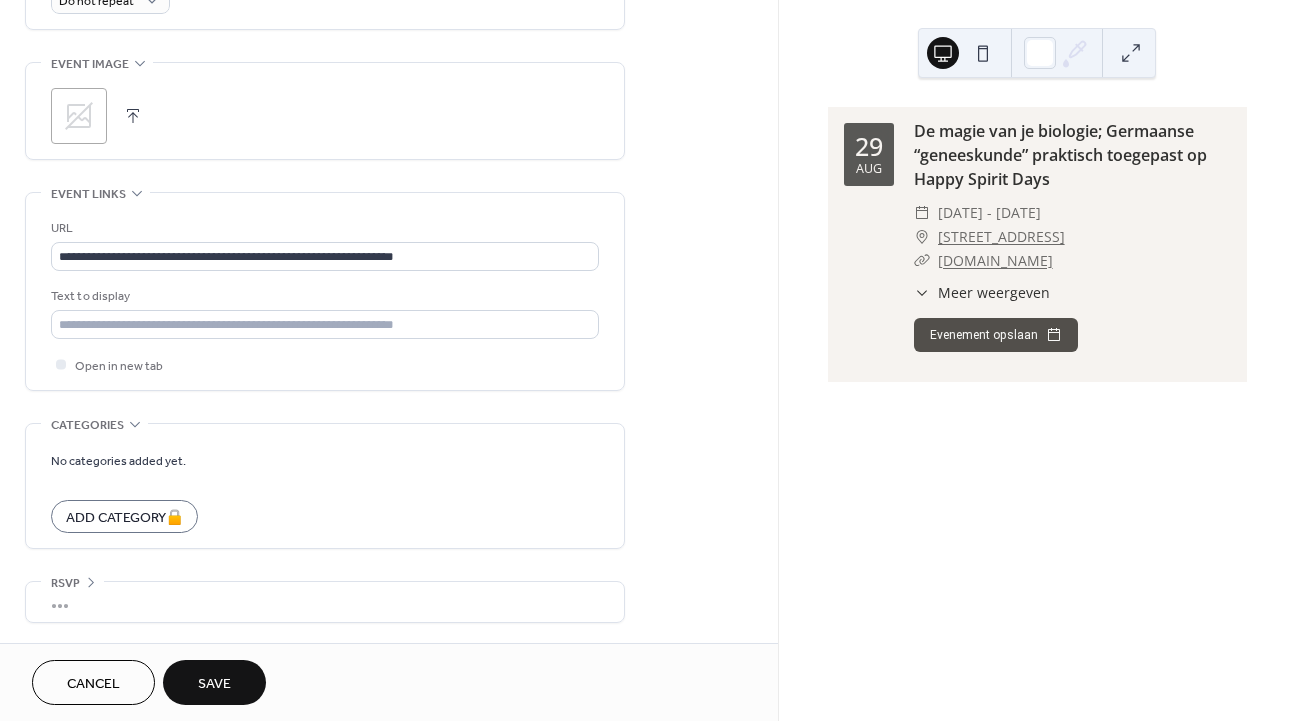 click at bounding box center (133, 116) 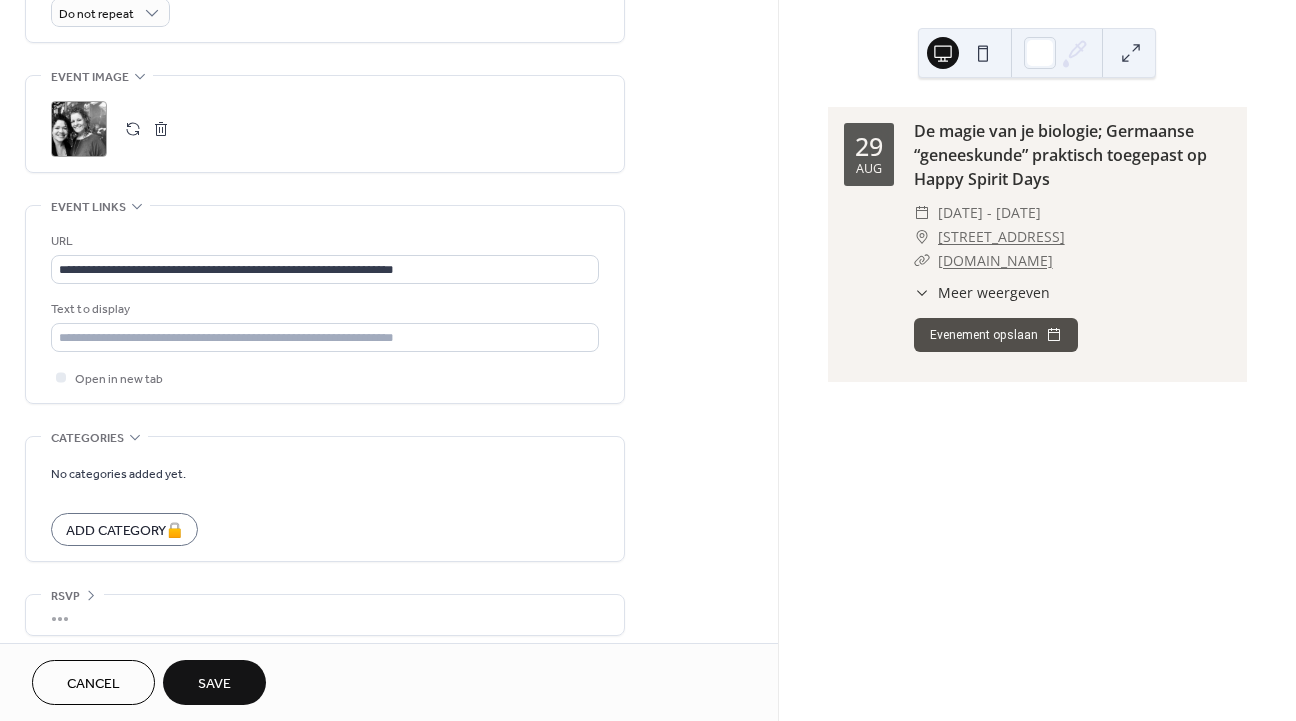 scroll, scrollTop: 944, scrollLeft: 0, axis: vertical 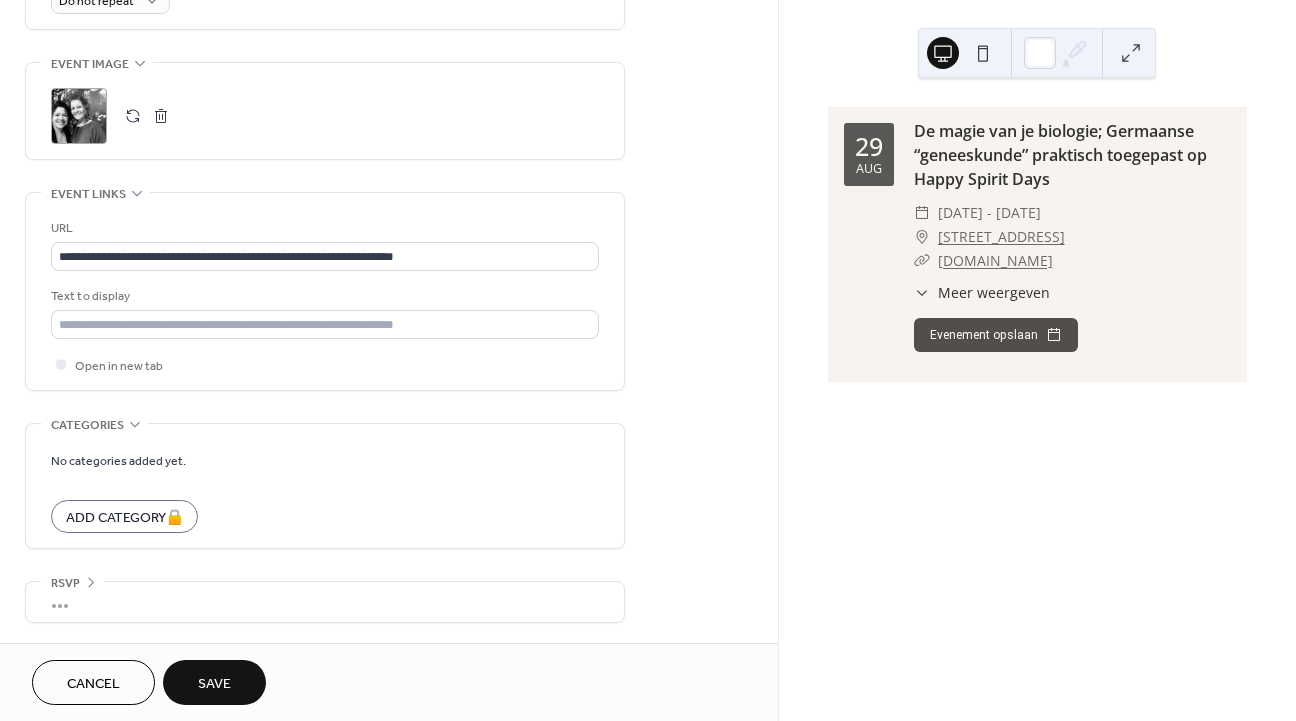 click on "Save" at bounding box center (214, 684) 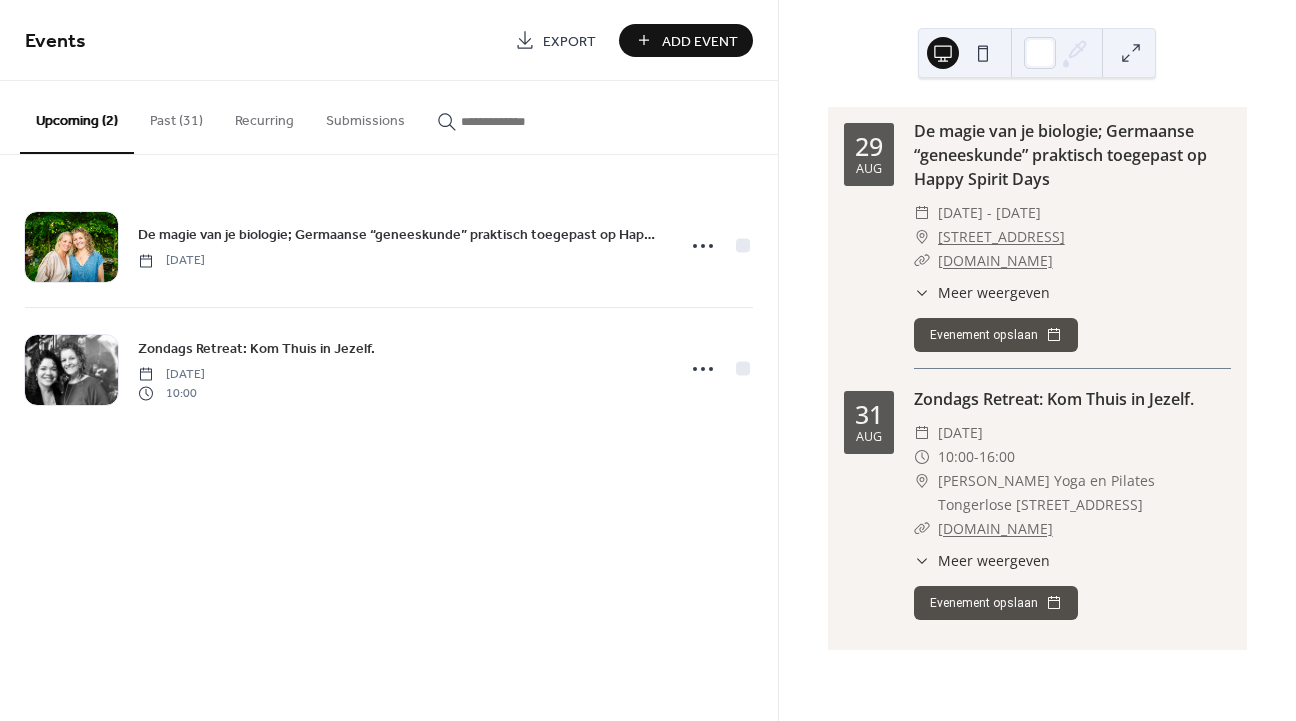 click on "Add Event" at bounding box center [700, 41] 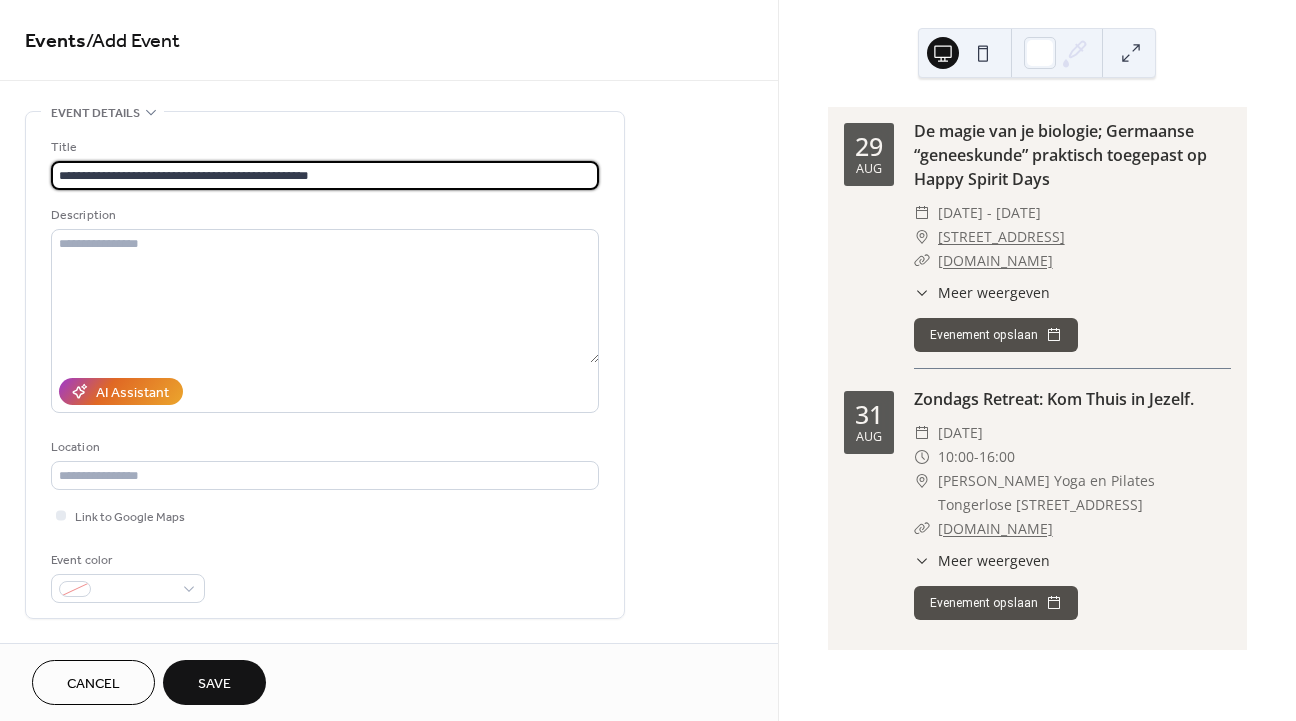 type on "**********" 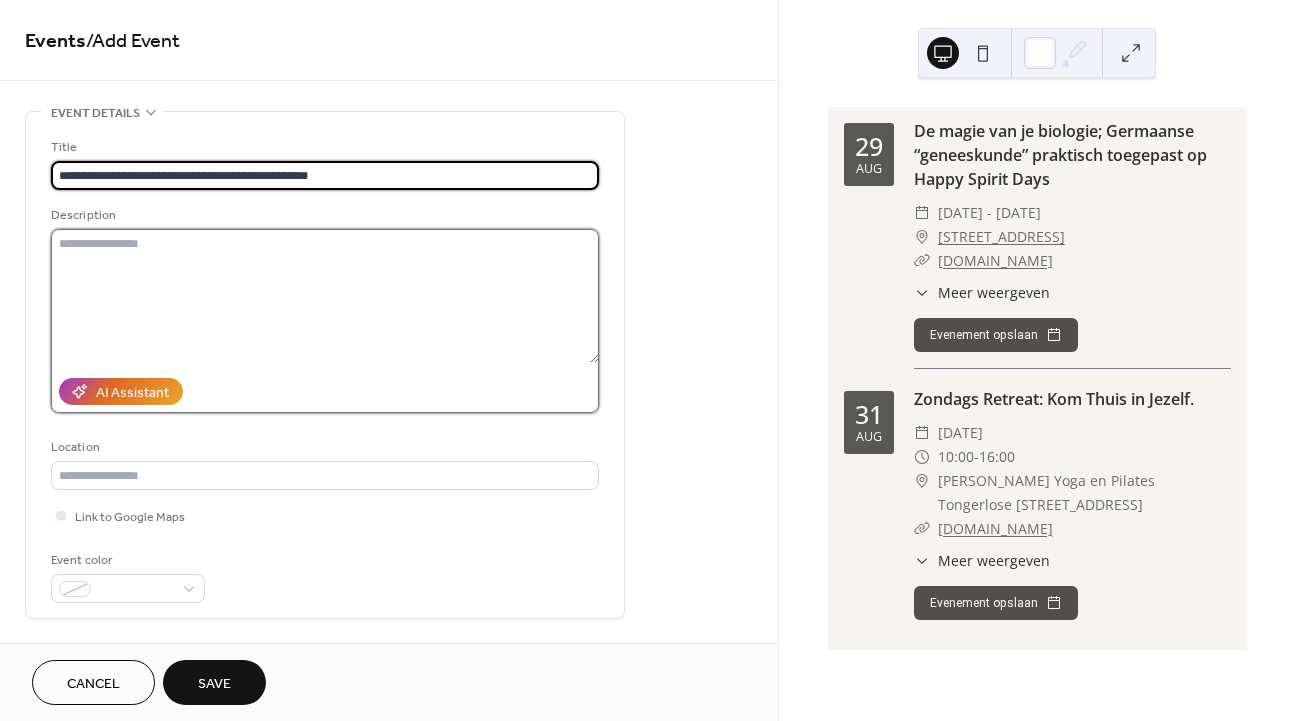 click at bounding box center (325, 296) 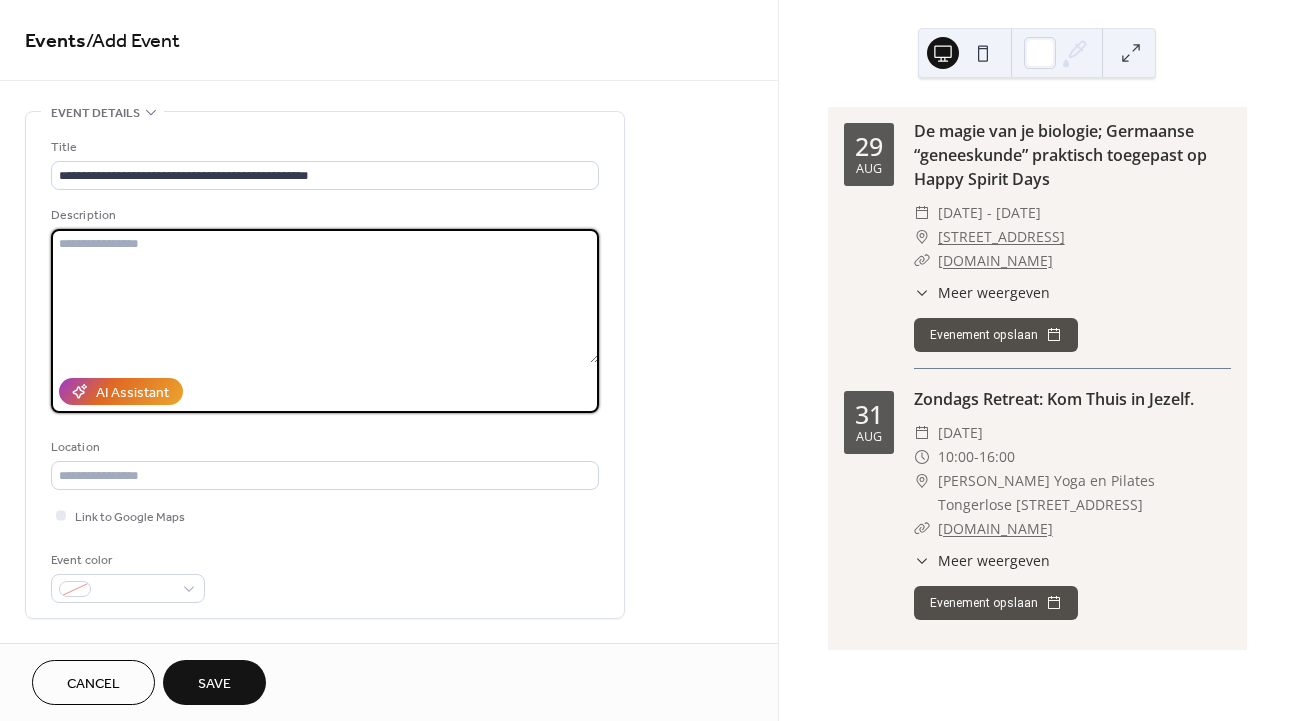 paste on "**********" 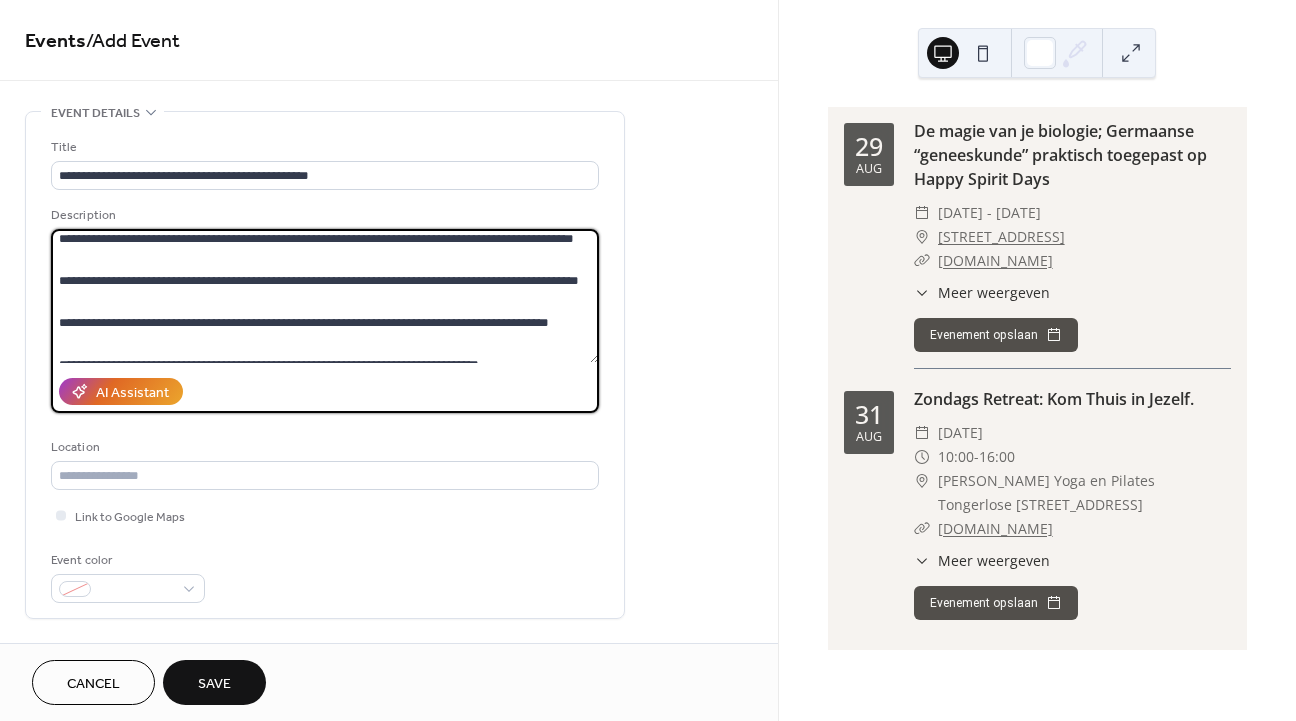 scroll, scrollTop: 244, scrollLeft: 0, axis: vertical 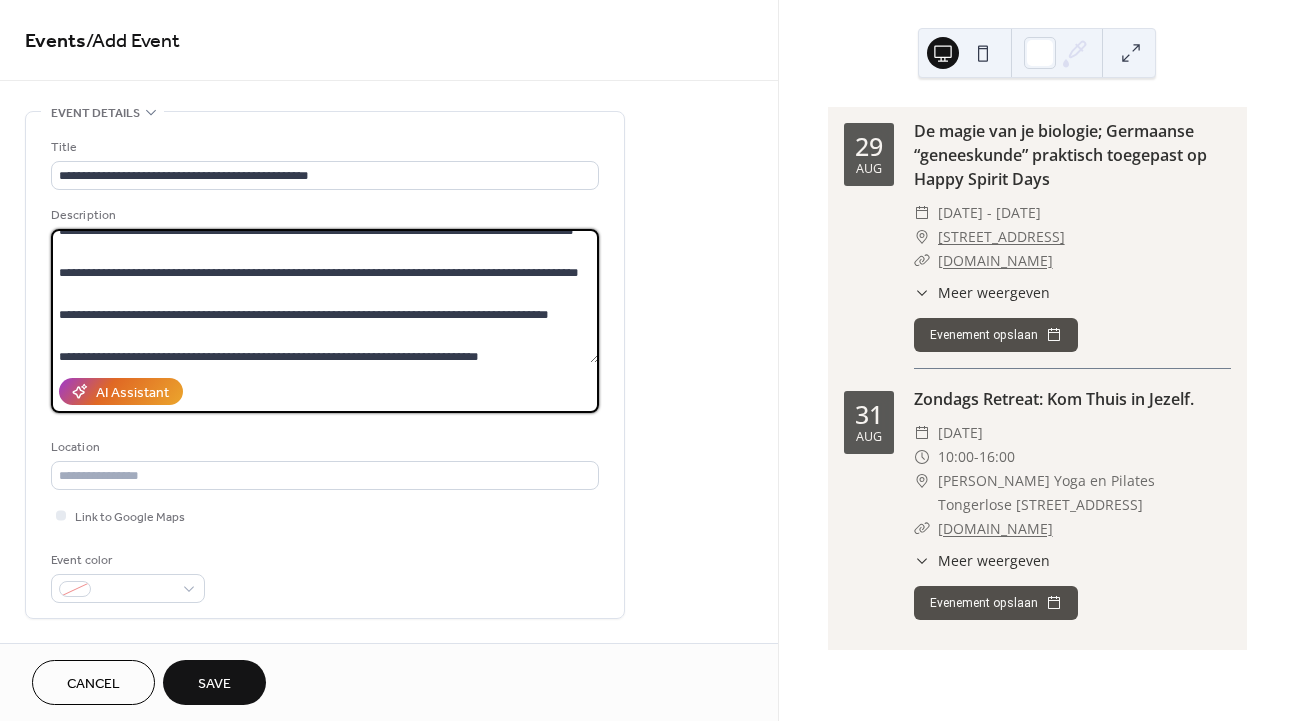 click at bounding box center (325, 296) 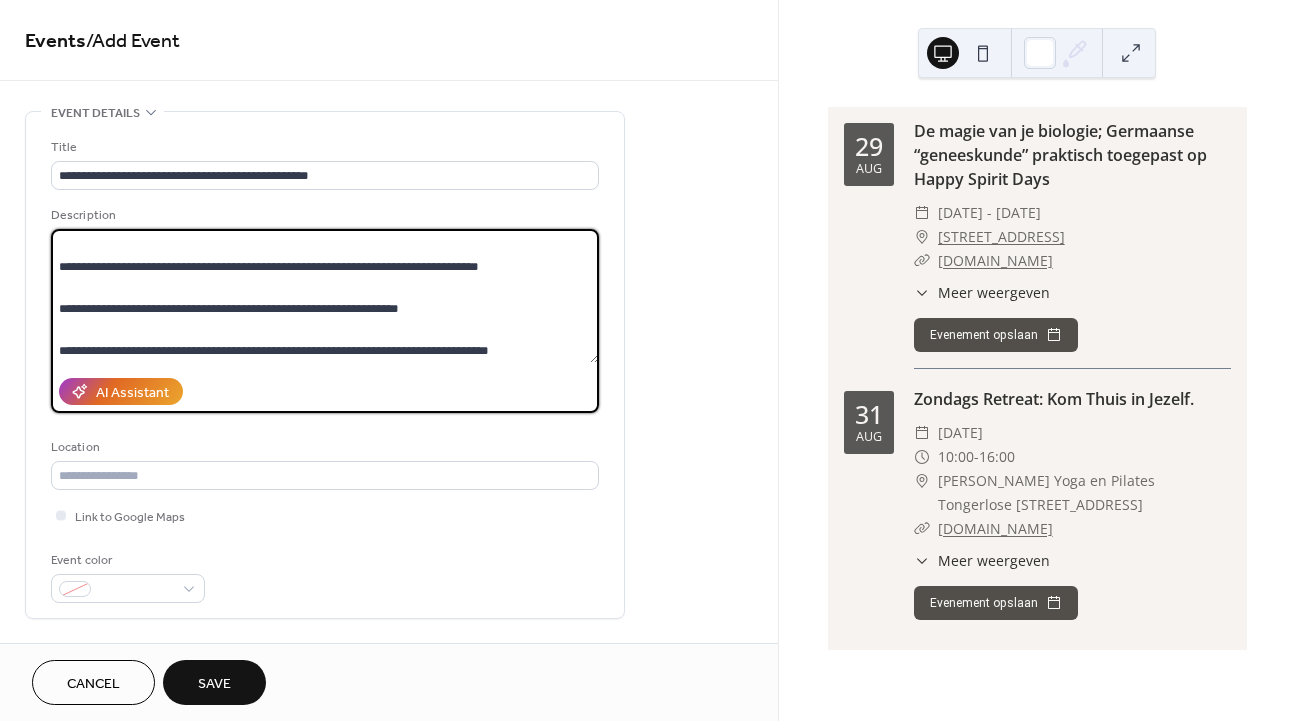 scroll, scrollTop: 326, scrollLeft: 0, axis: vertical 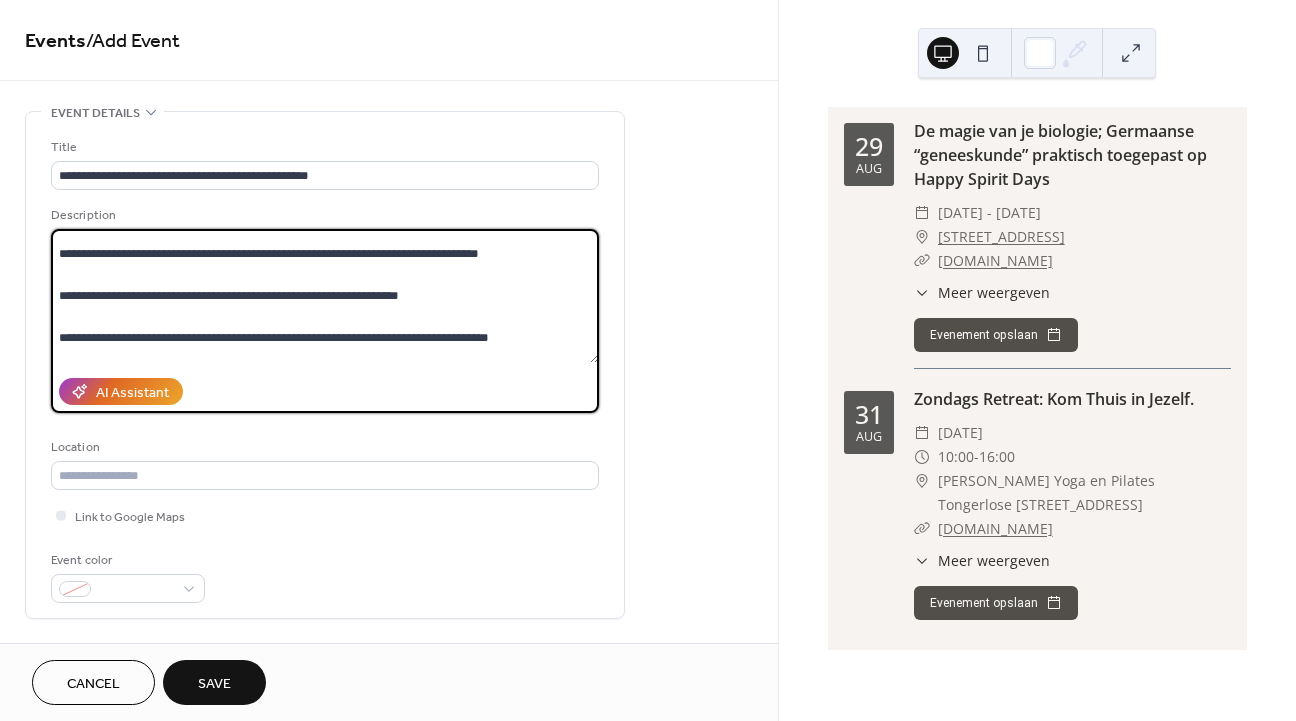 click at bounding box center (325, 296) 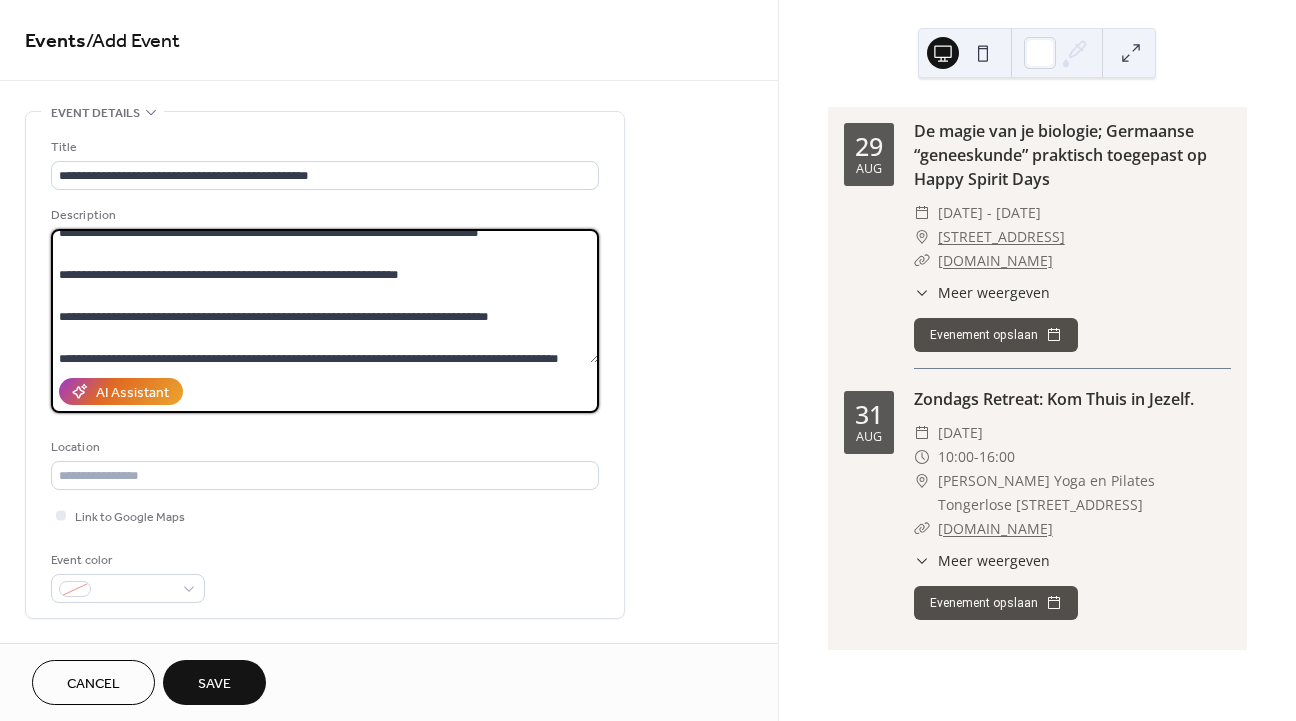 click at bounding box center [325, 296] 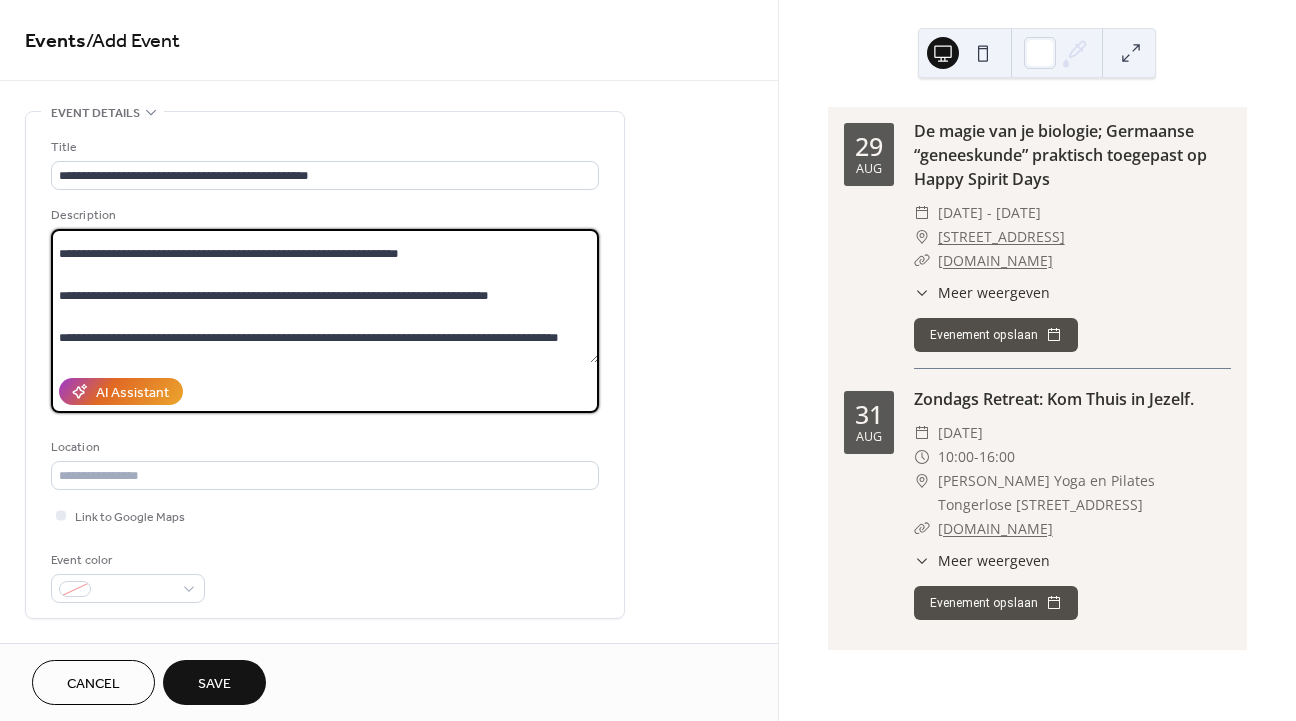 click at bounding box center (325, 296) 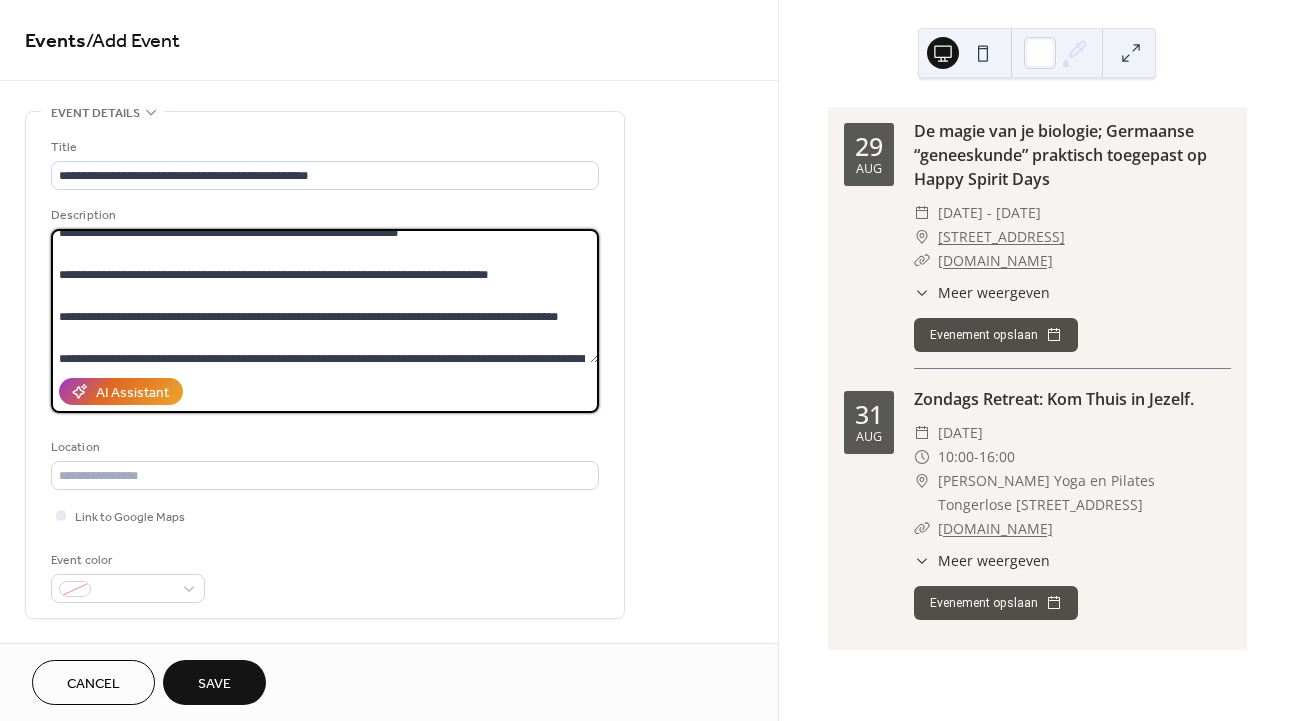 click at bounding box center (325, 296) 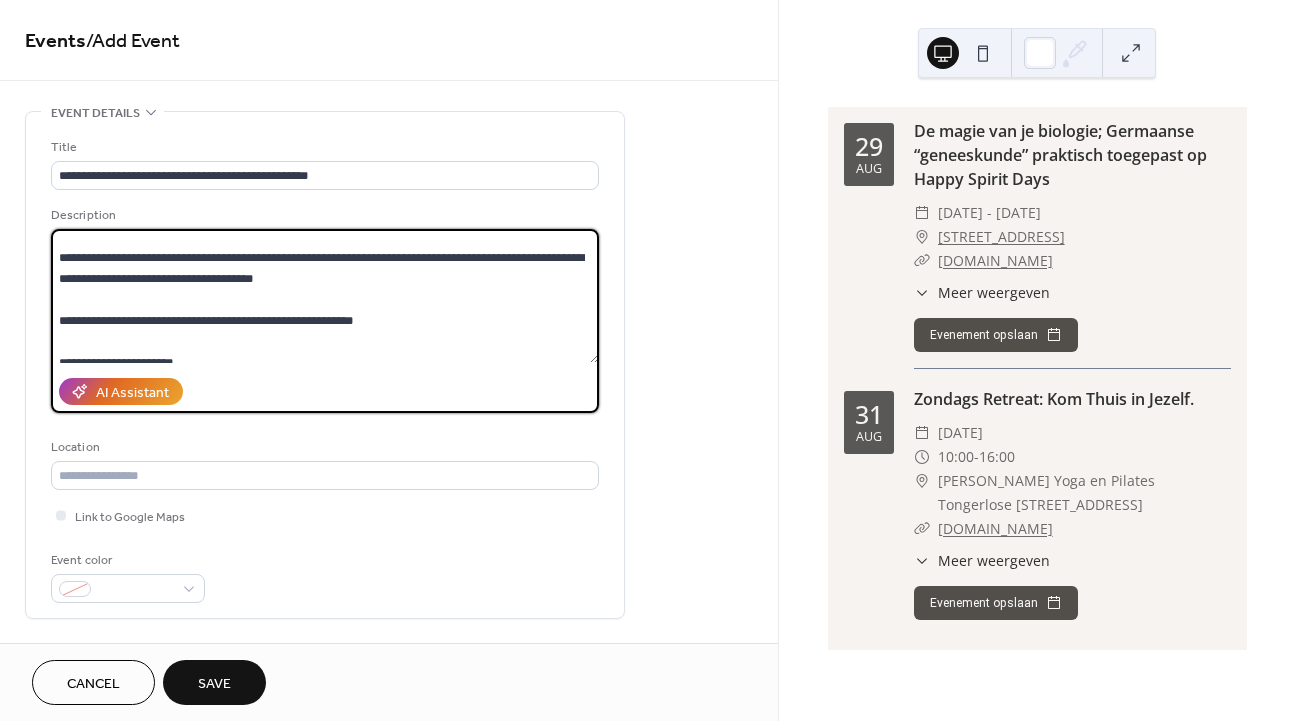 scroll, scrollTop: 419, scrollLeft: 0, axis: vertical 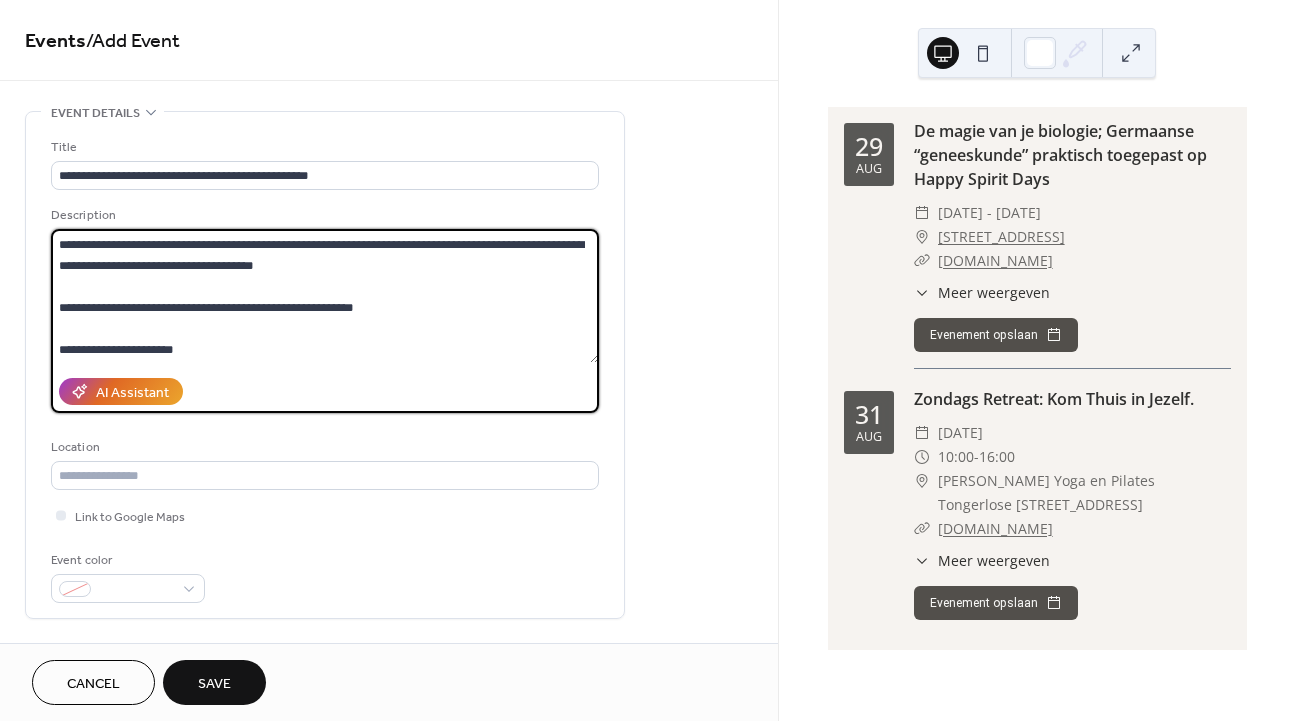 click at bounding box center (325, 296) 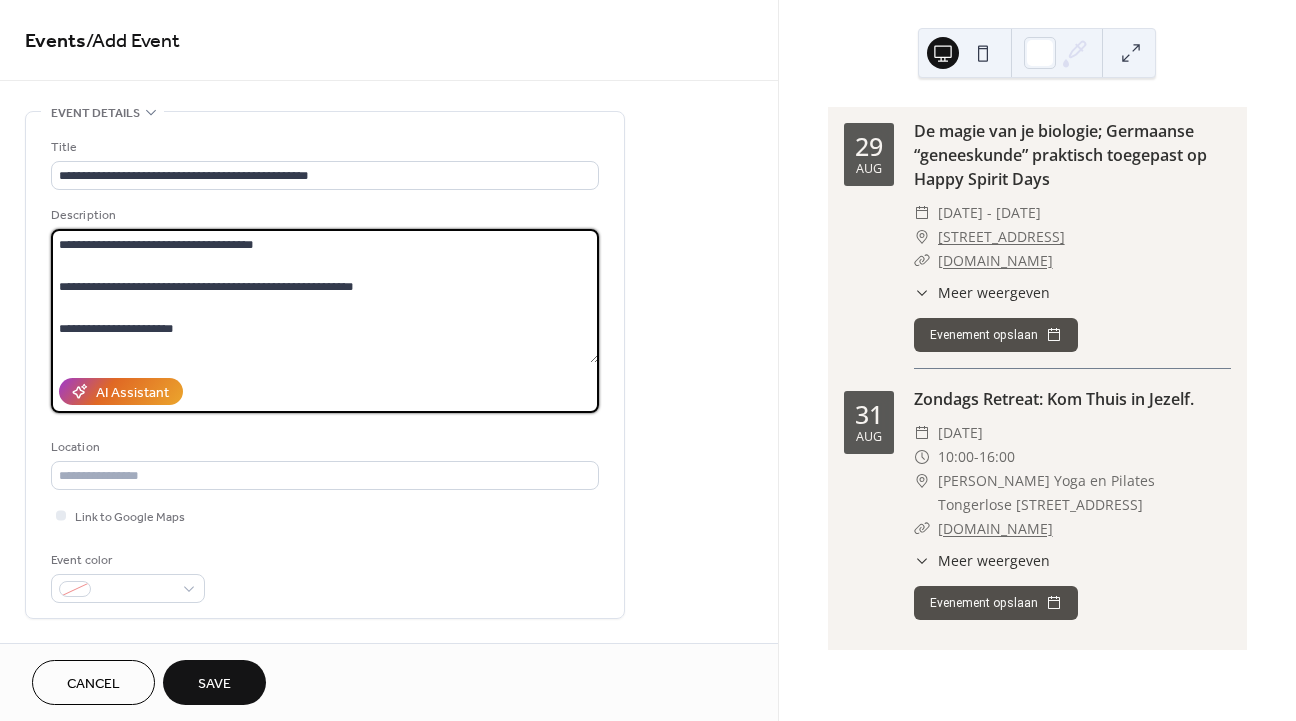 click at bounding box center (325, 296) 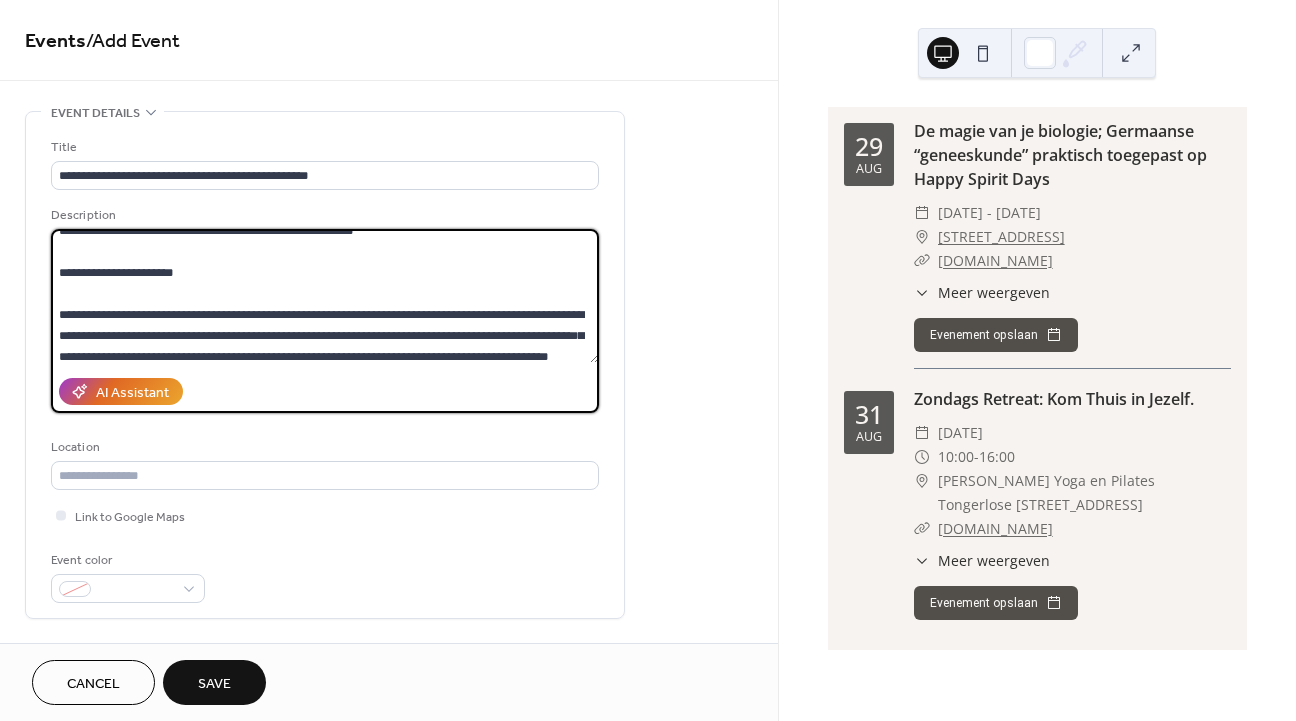 scroll, scrollTop: 460, scrollLeft: 0, axis: vertical 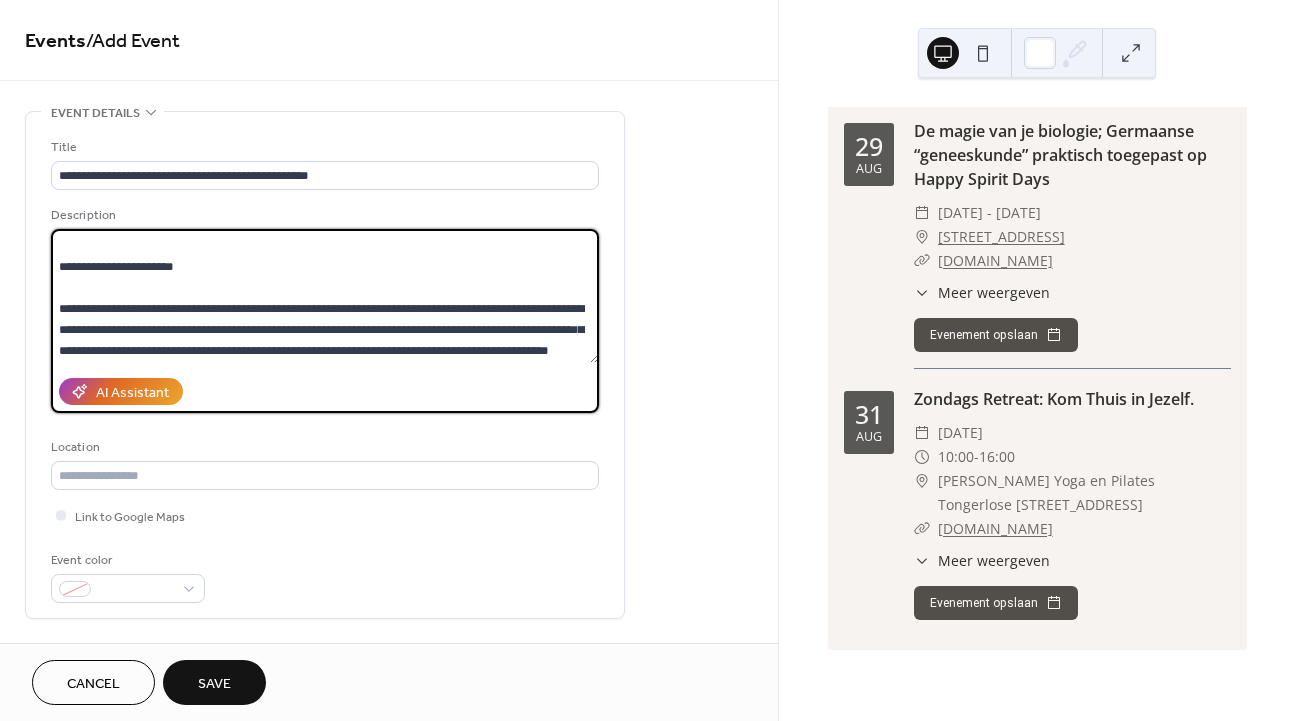 click at bounding box center [325, 296] 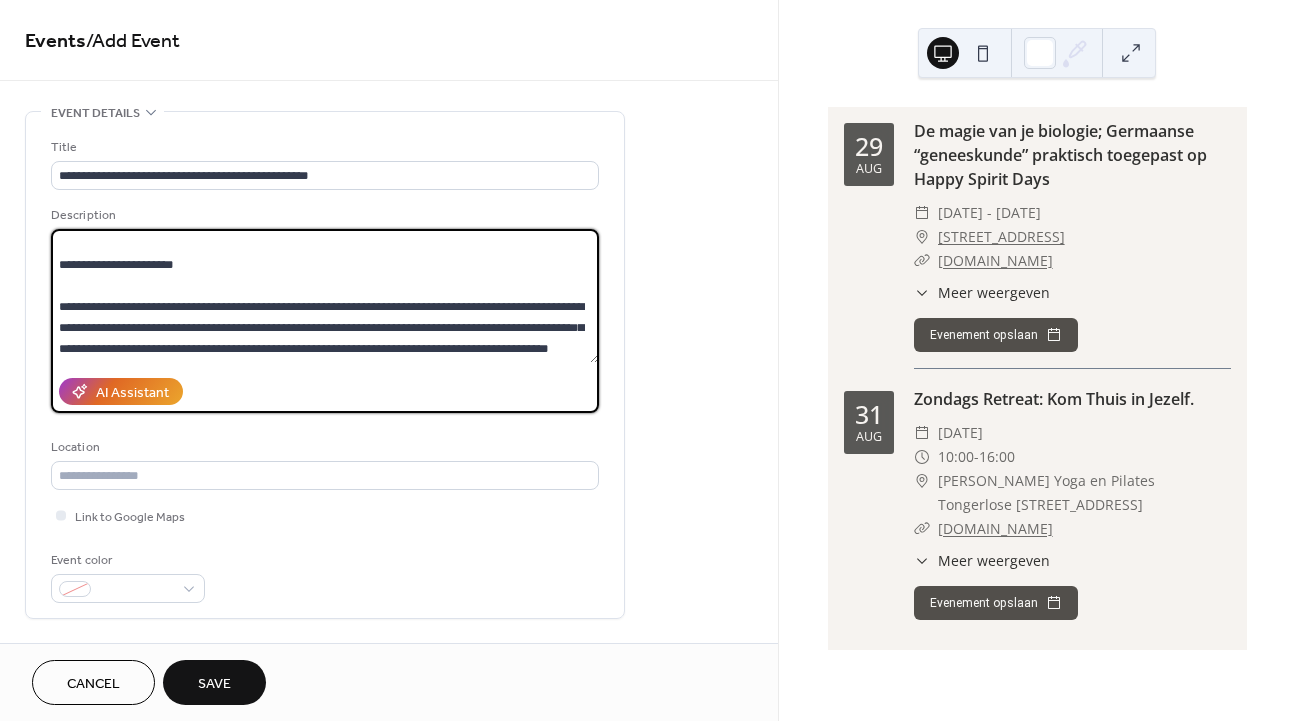 scroll, scrollTop: 567, scrollLeft: 0, axis: vertical 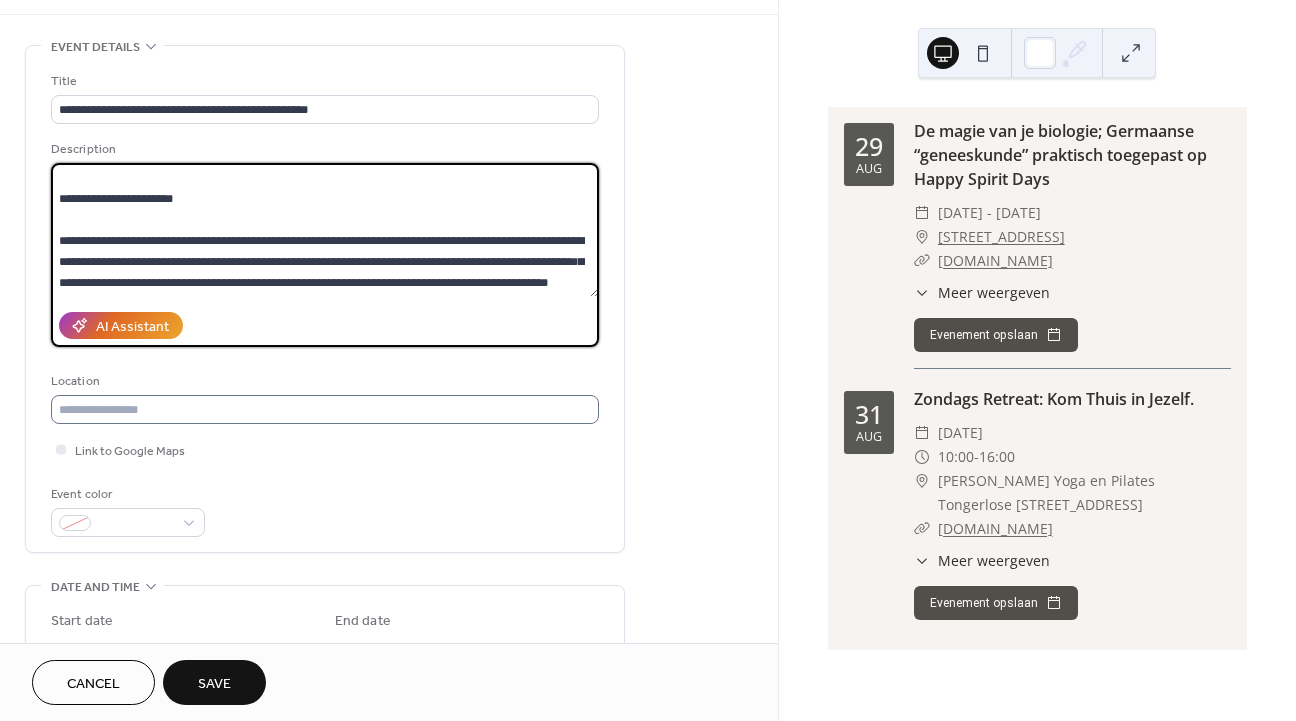 type on "**********" 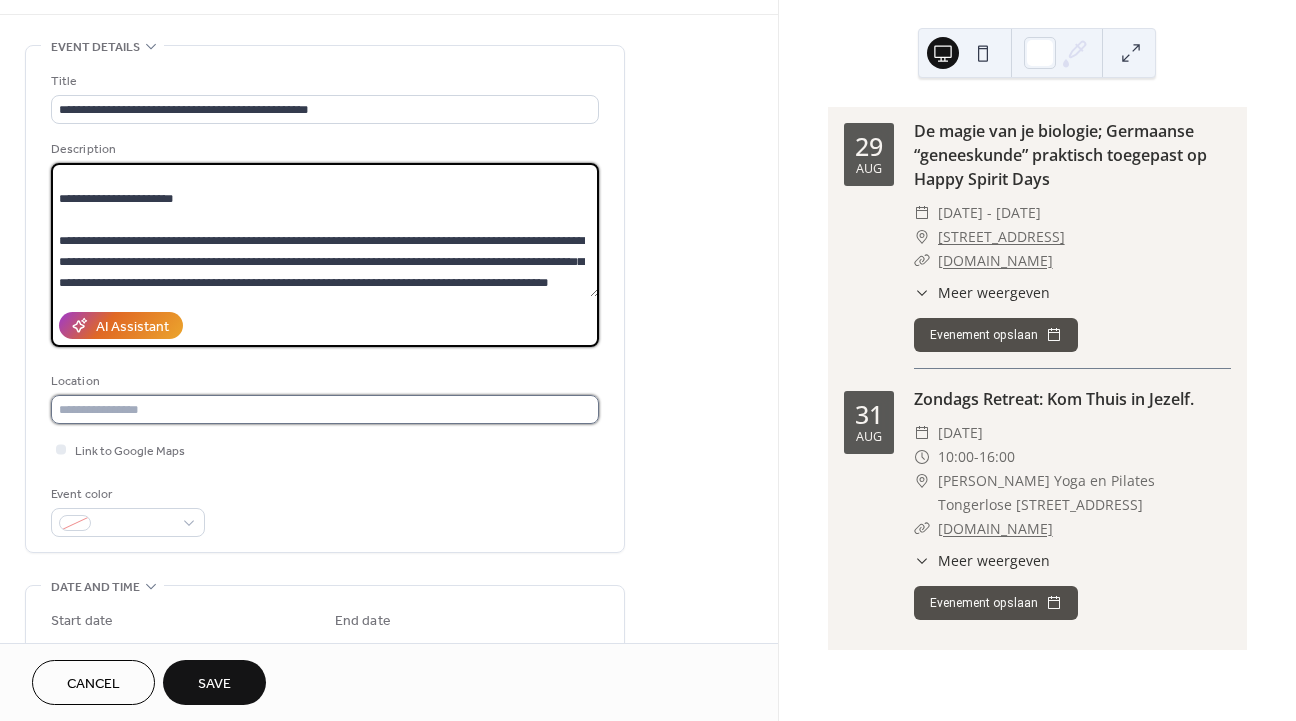 click at bounding box center [325, 409] 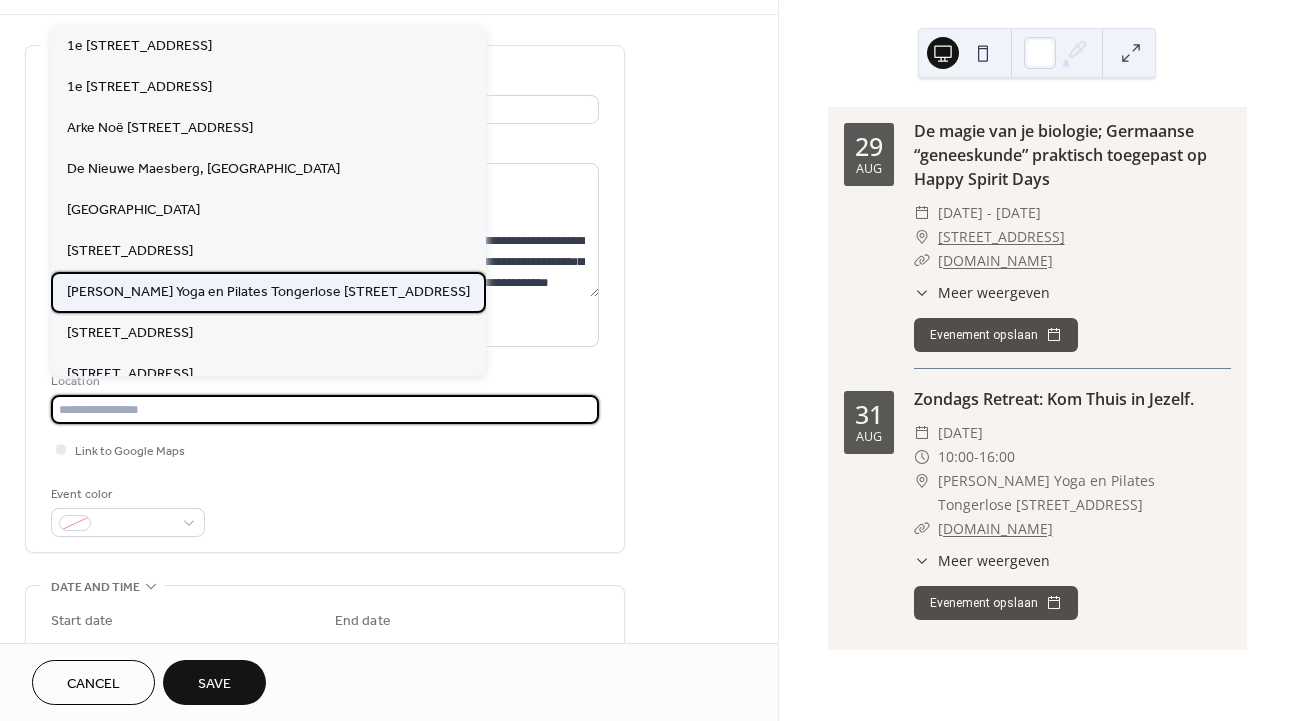 click on "[PERSON_NAME] Yoga en Pilates Tongerlose [STREET_ADDRESS]" at bounding box center (268, 291) 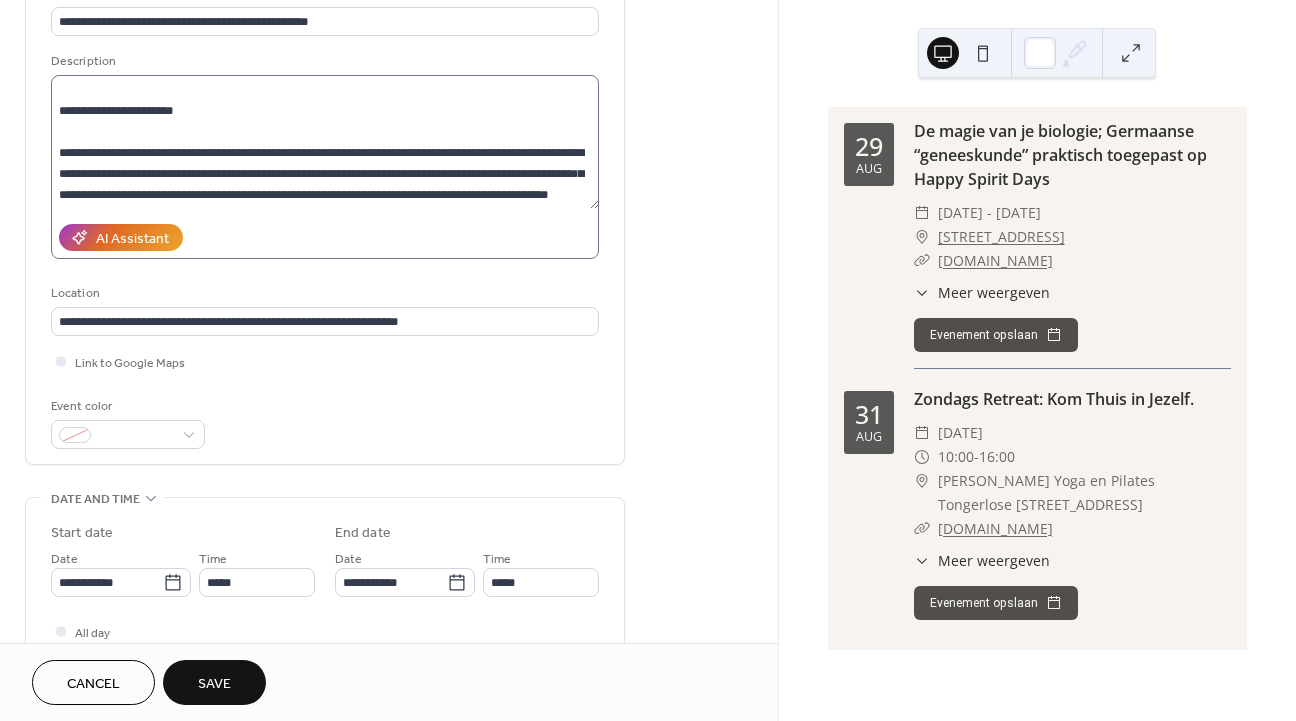 scroll, scrollTop: 150, scrollLeft: 0, axis: vertical 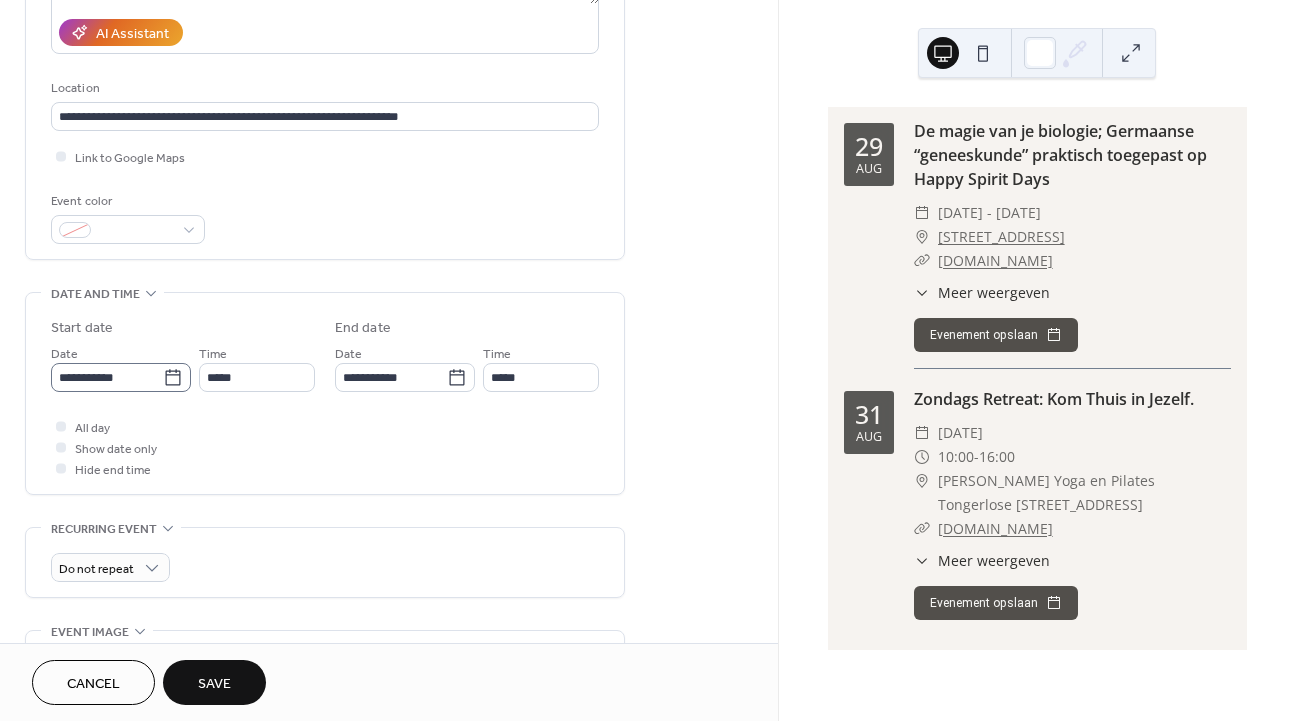 click 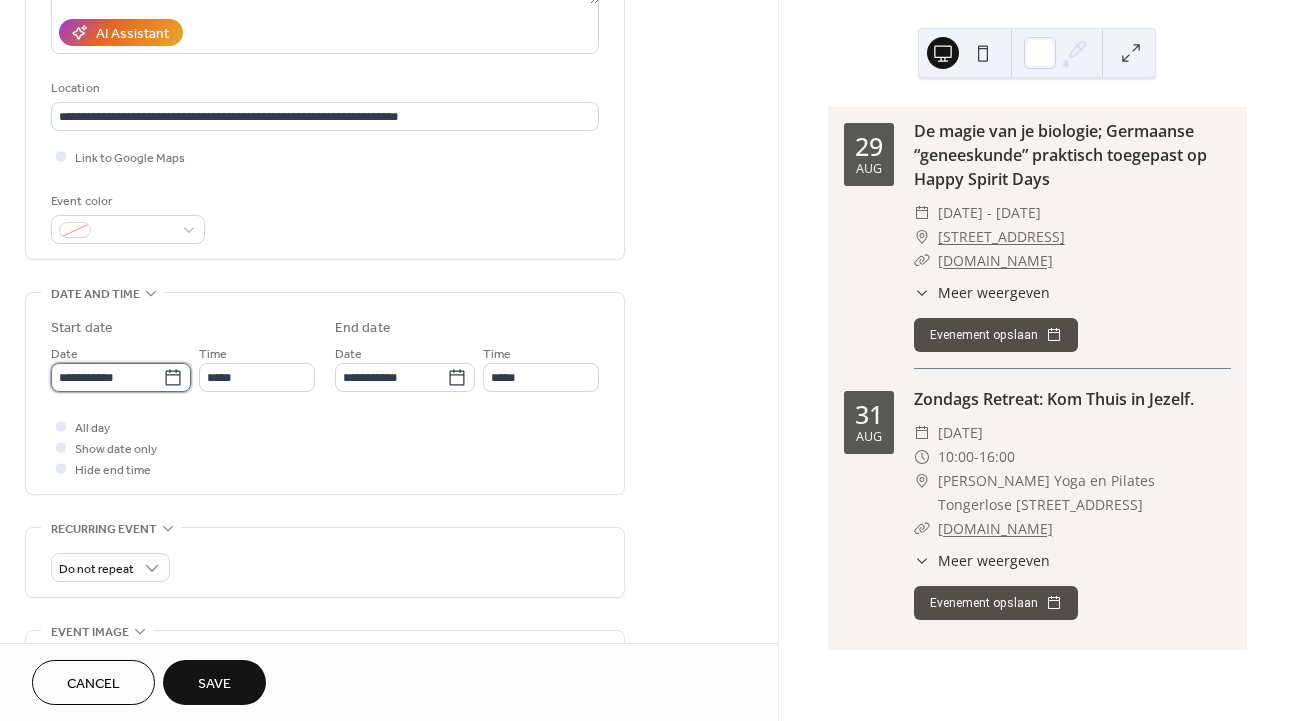click on "**********" at bounding box center [107, 377] 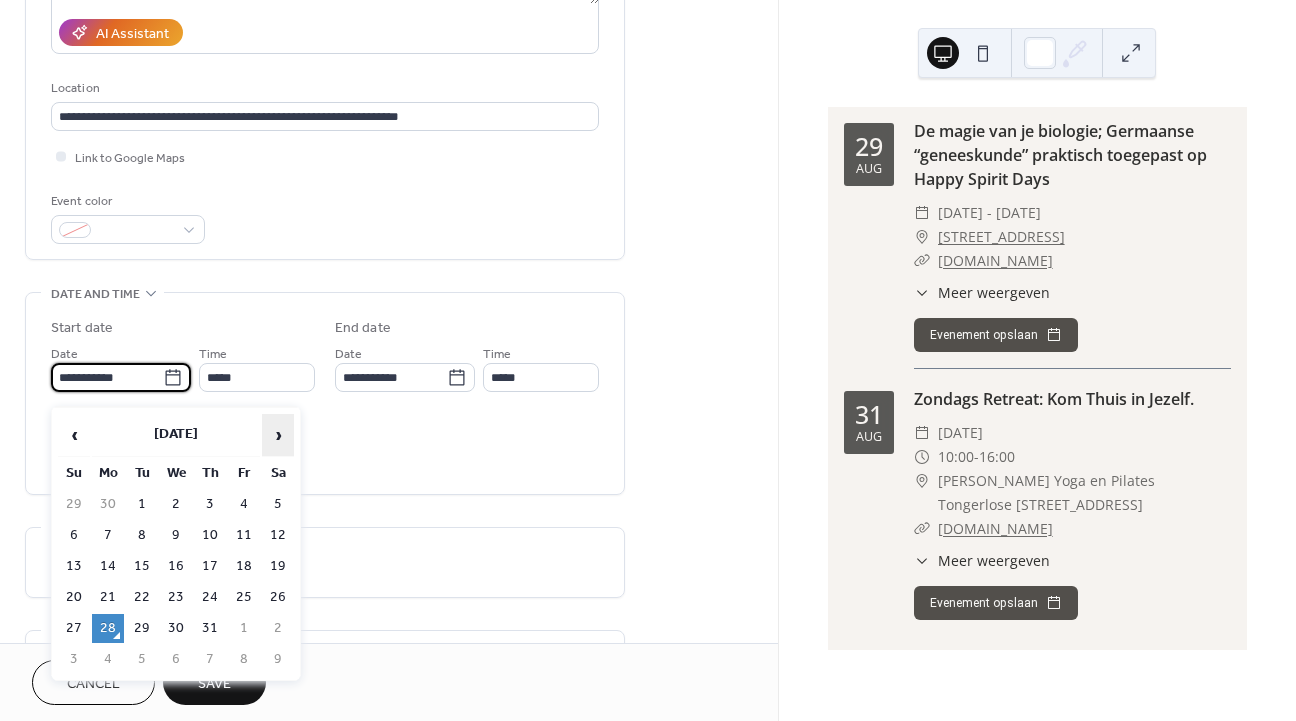 click on "›" at bounding box center (278, 435) 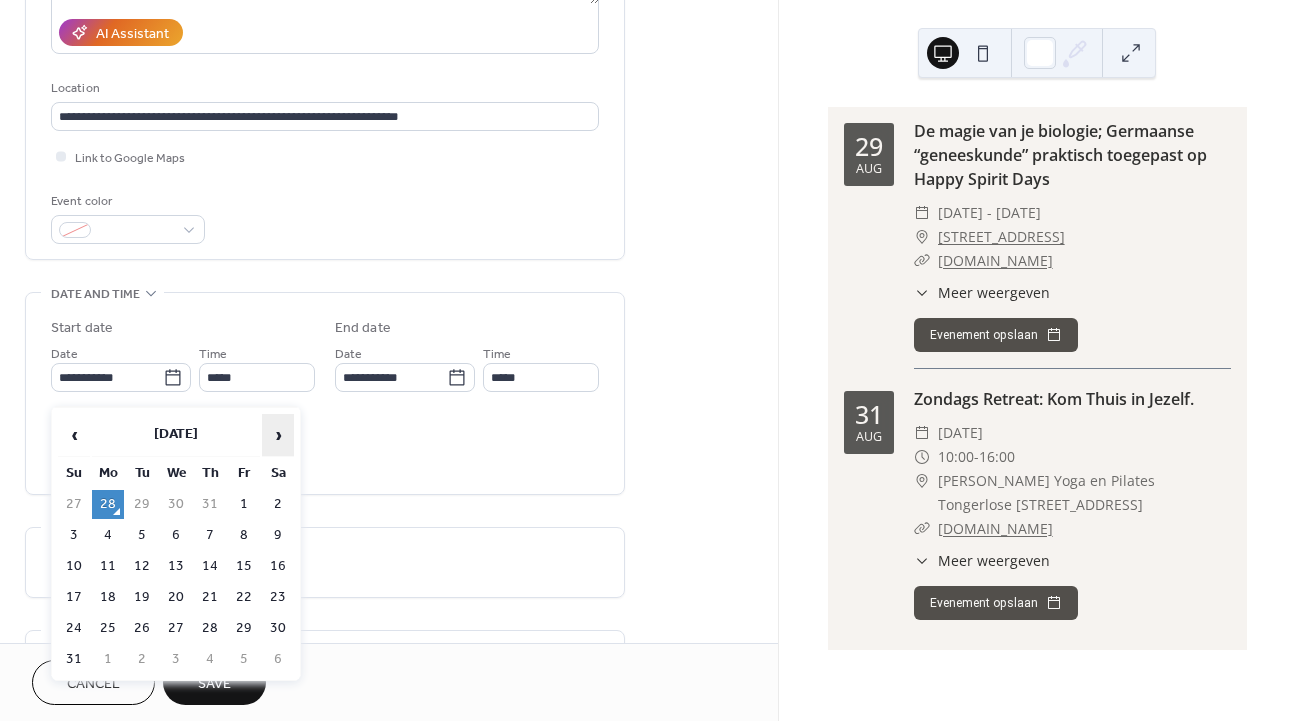 click on "›" at bounding box center (278, 435) 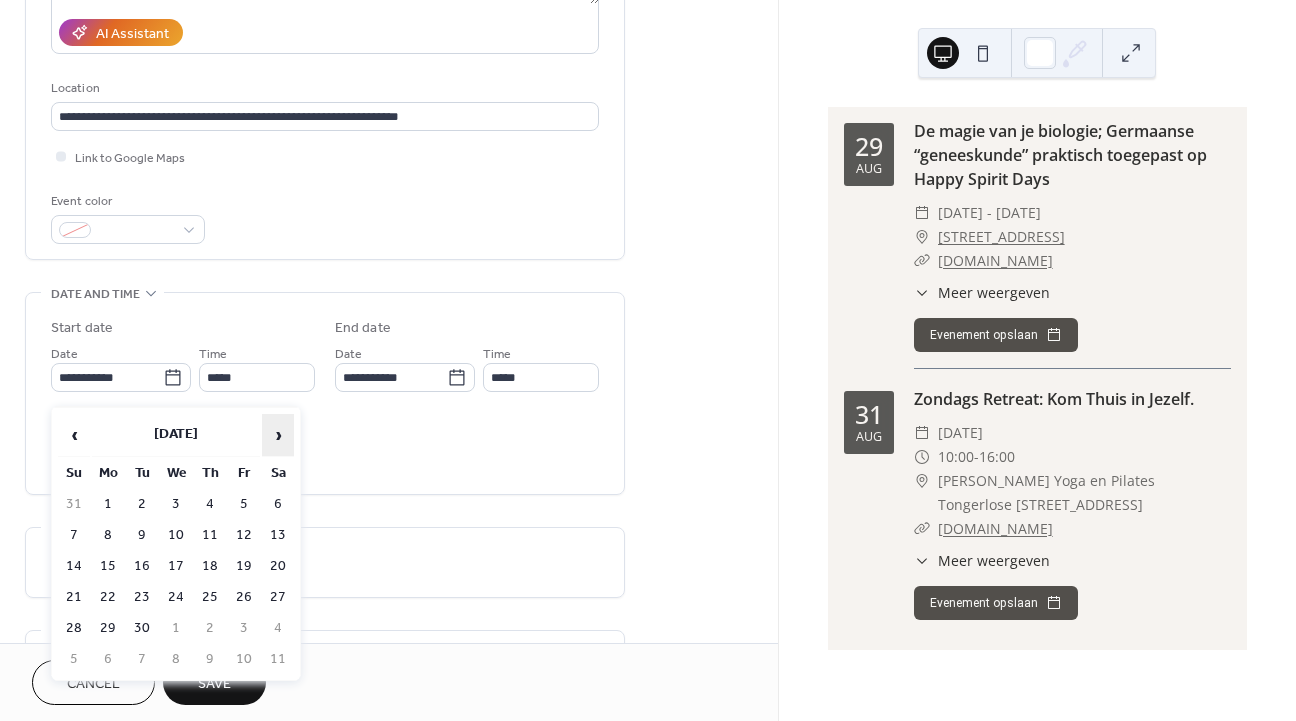 click on "›" at bounding box center [278, 435] 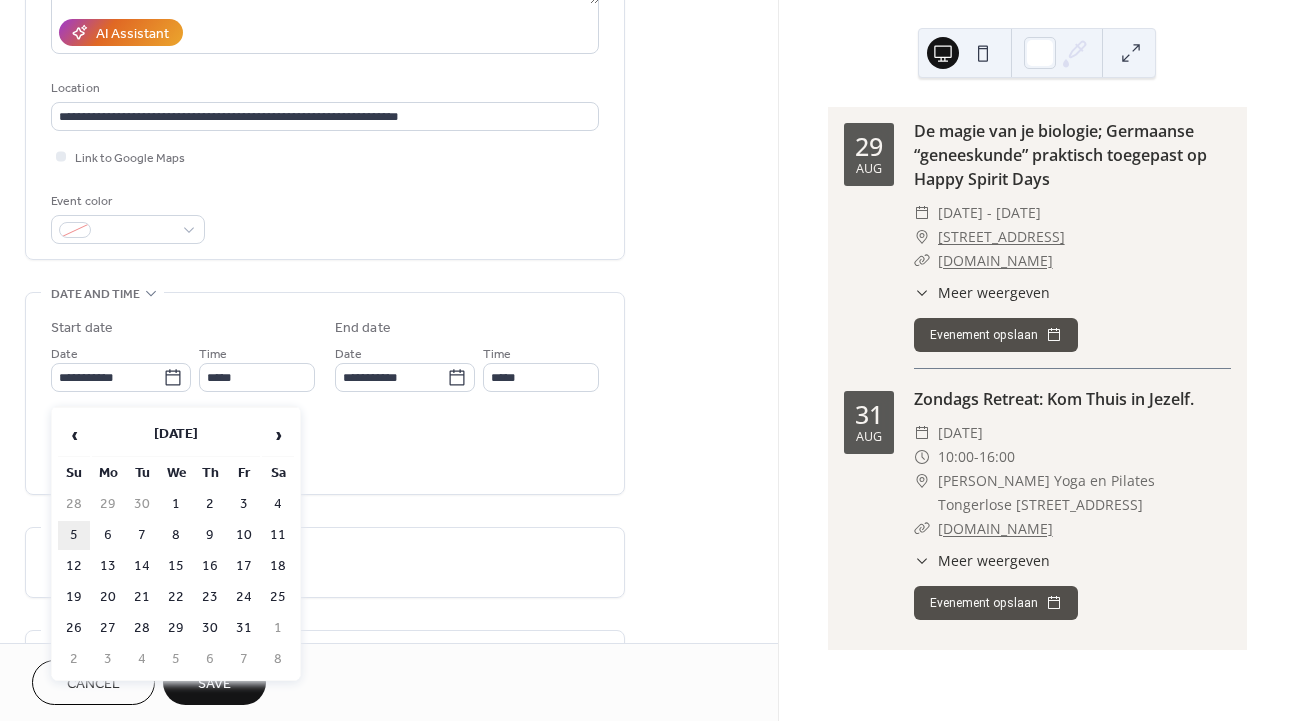 click on "5" at bounding box center (74, 535) 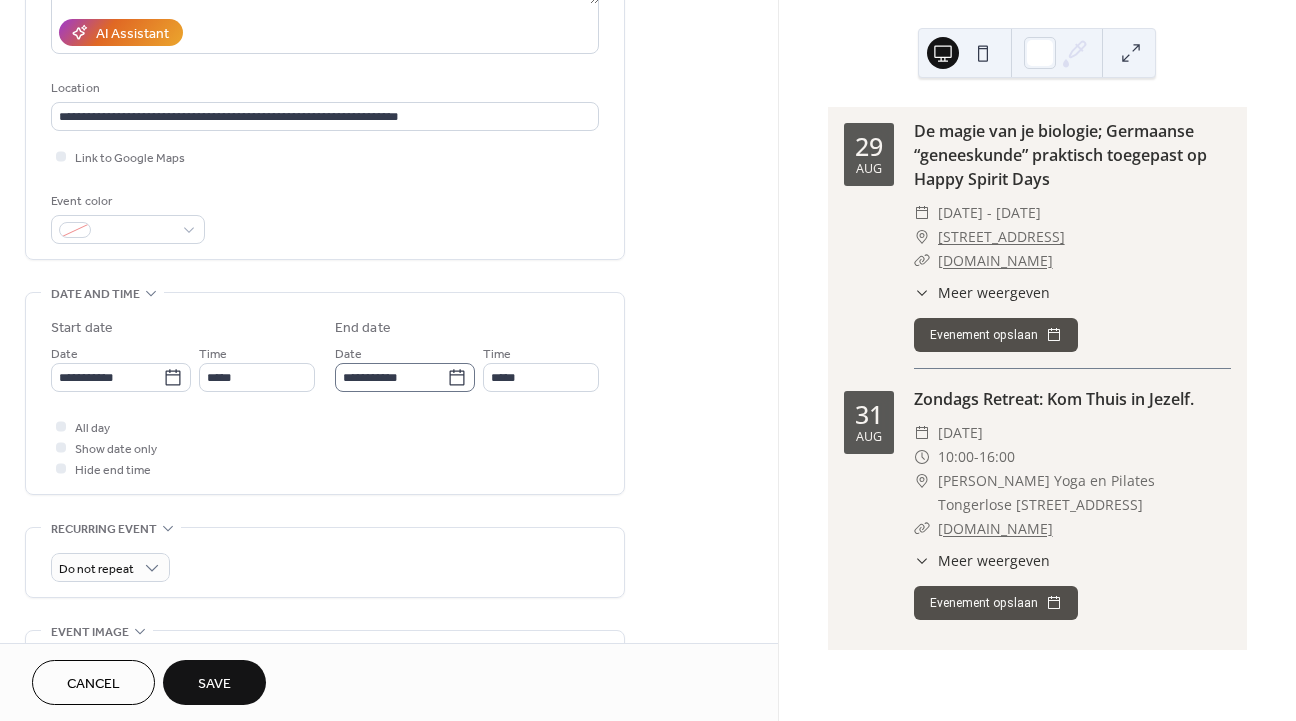 click 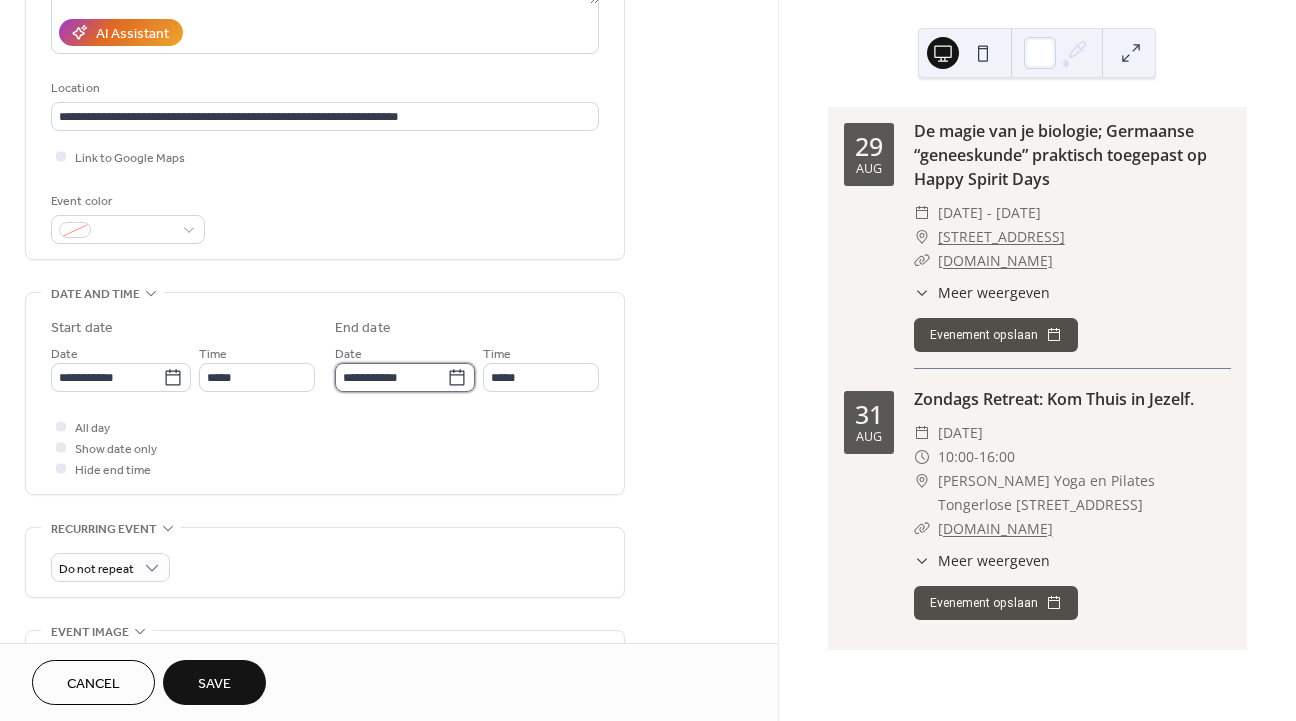 click on "**********" at bounding box center [391, 377] 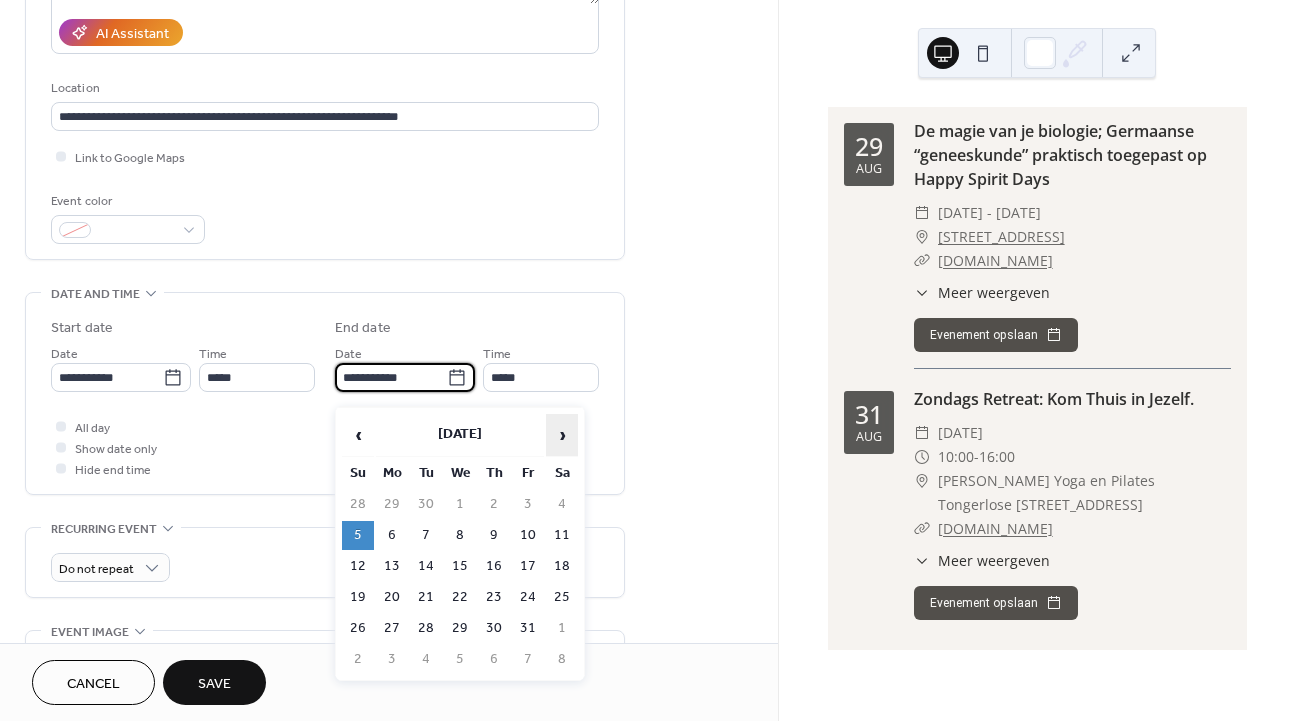 click on "›" at bounding box center (562, 435) 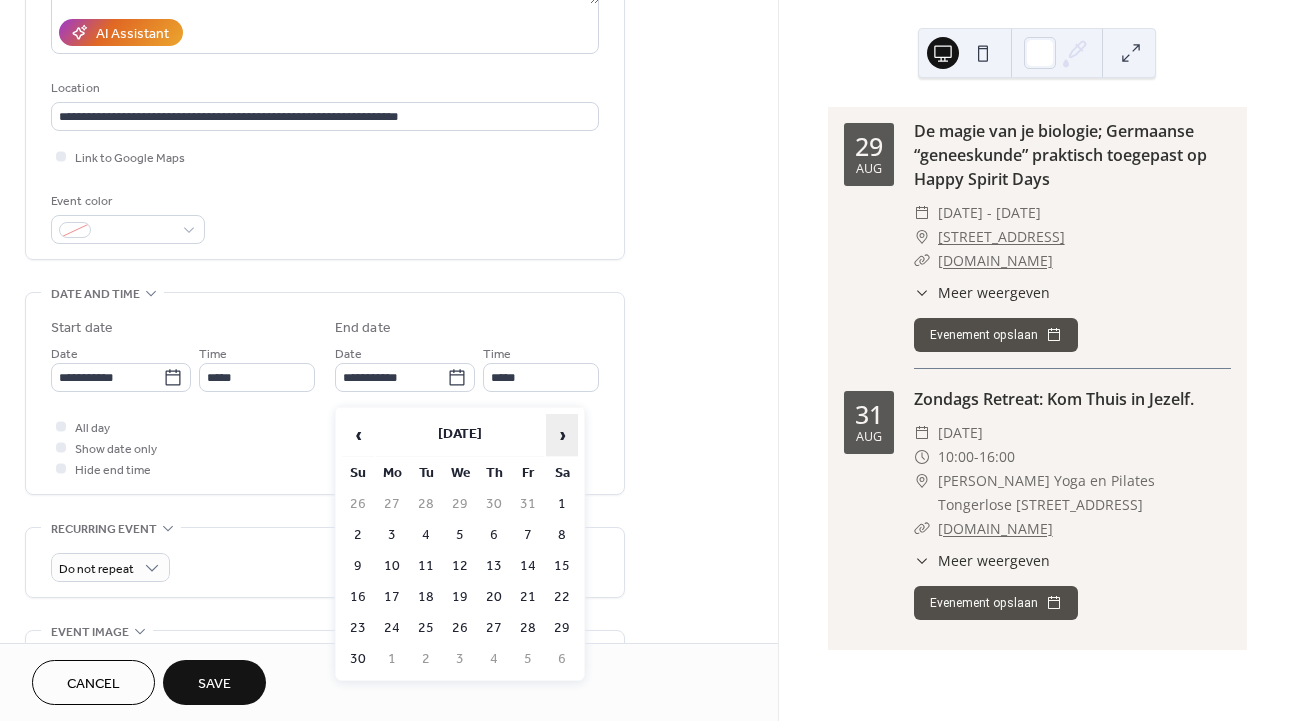 click on "›" at bounding box center (562, 435) 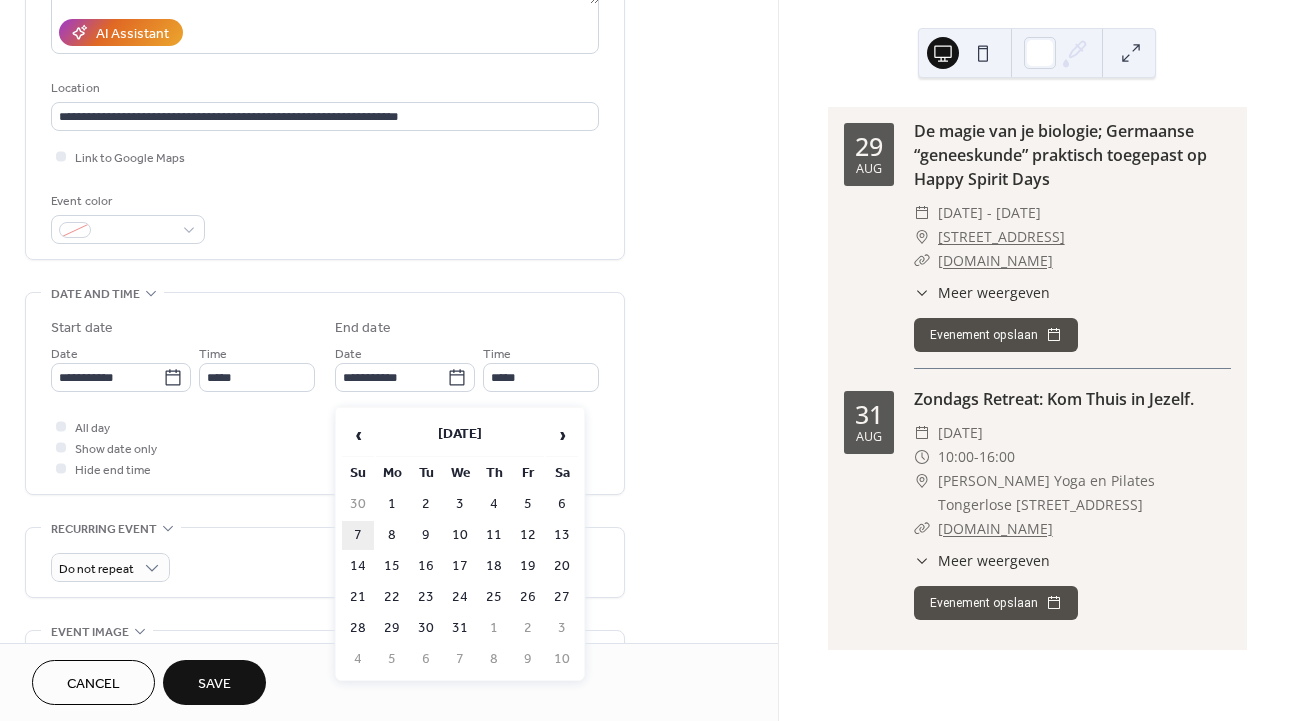 click on "7" at bounding box center [358, 535] 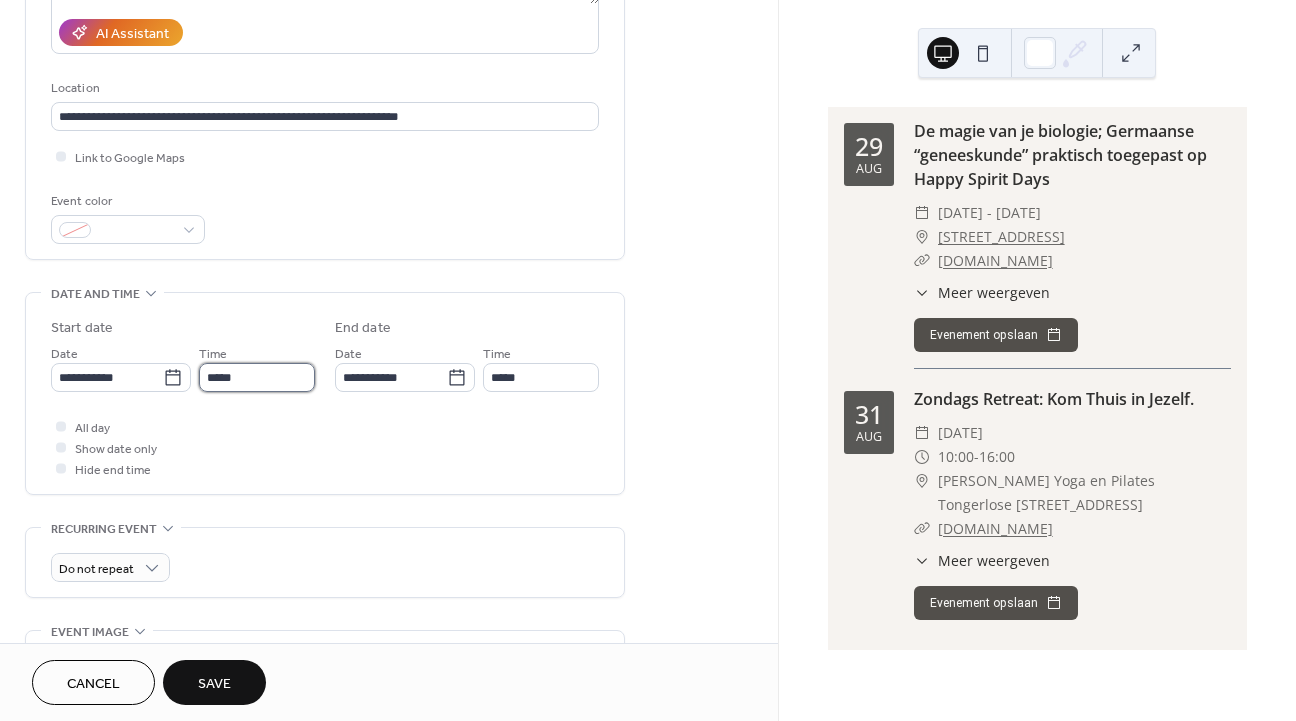 click on "*****" at bounding box center (257, 377) 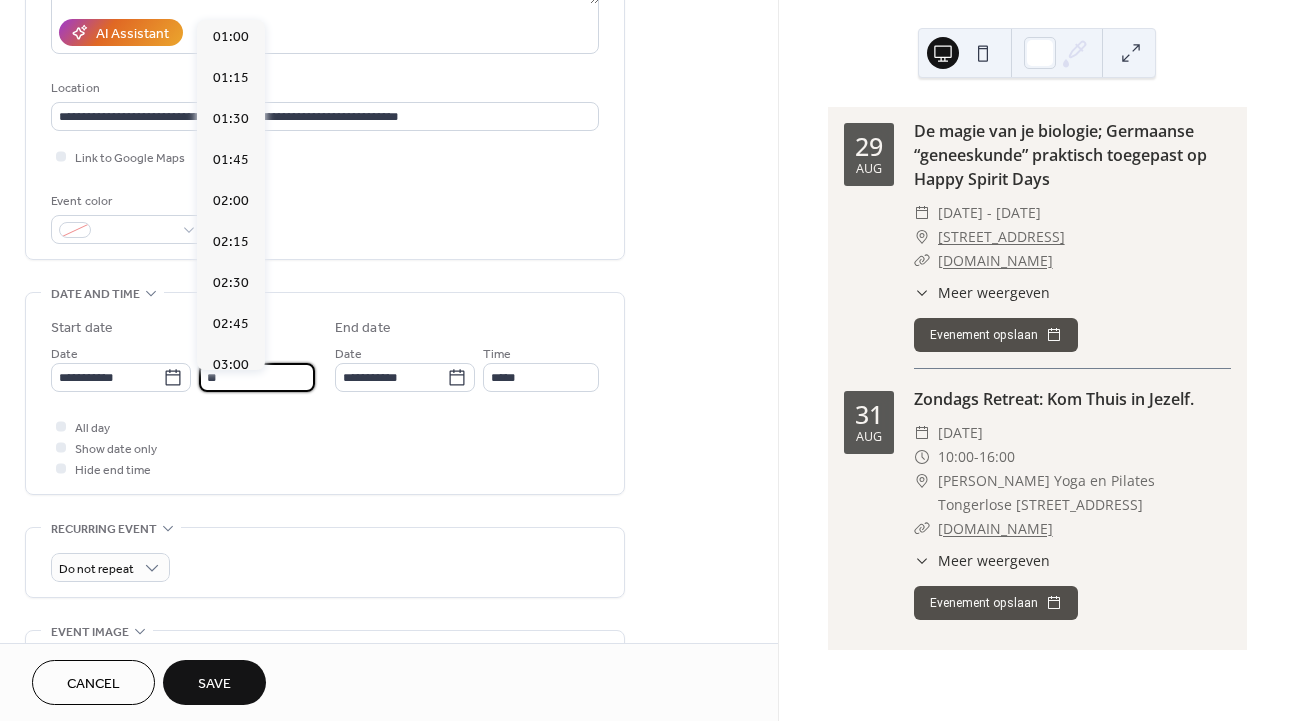 scroll, scrollTop: 1676, scrollLeft: 0, axis: vertical 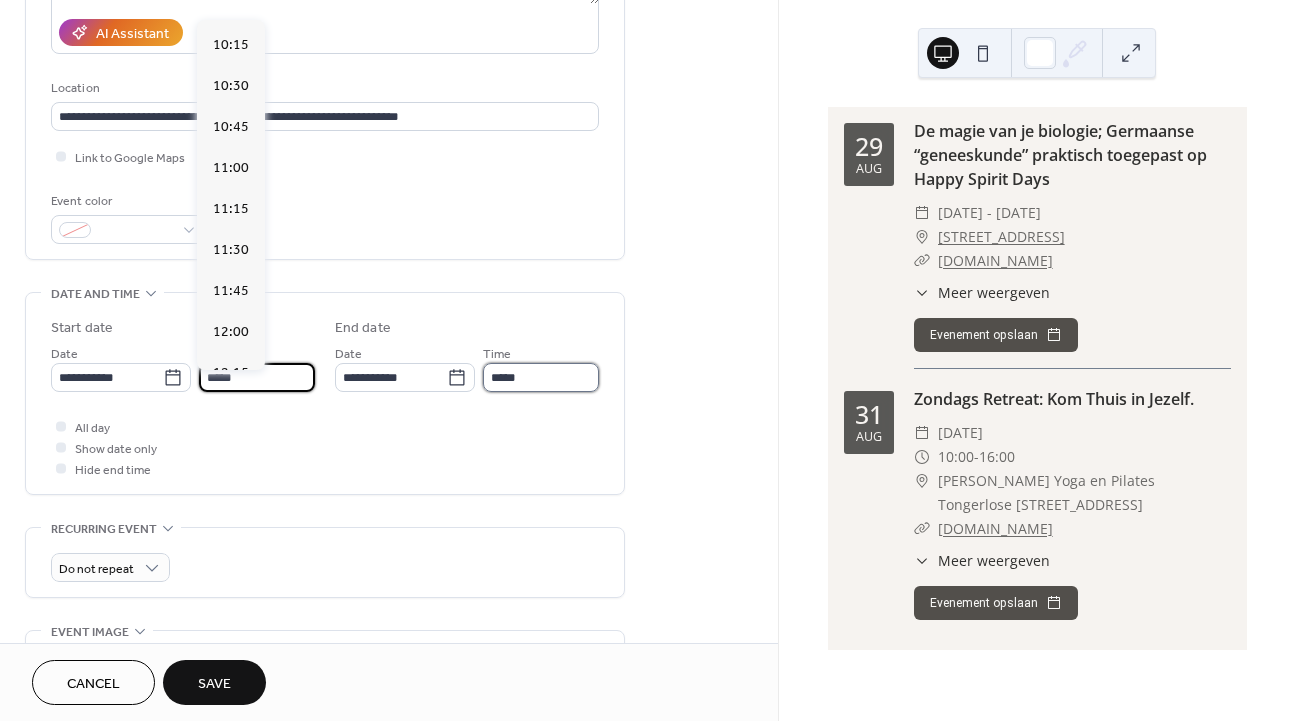 click on "*****" at bounding box center [541, 377] 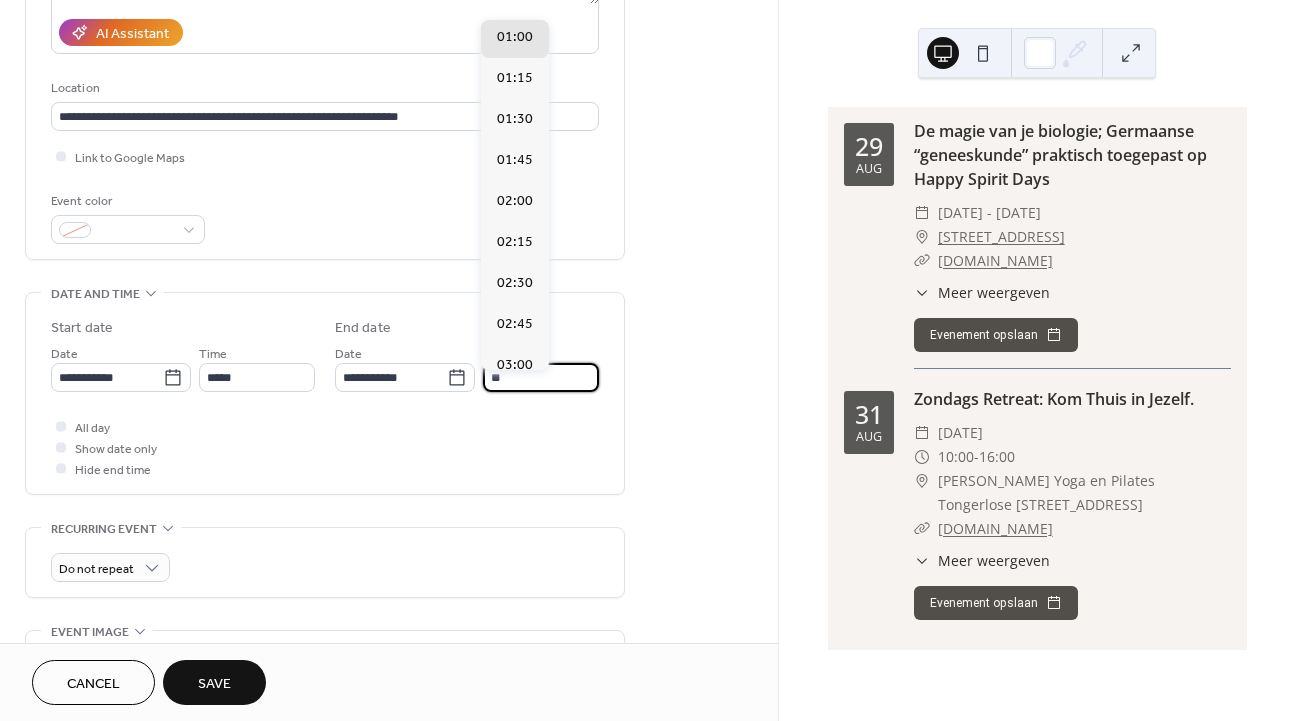 scroll, scrollTop: 2681, scrollLeft: 0, axis: vertical 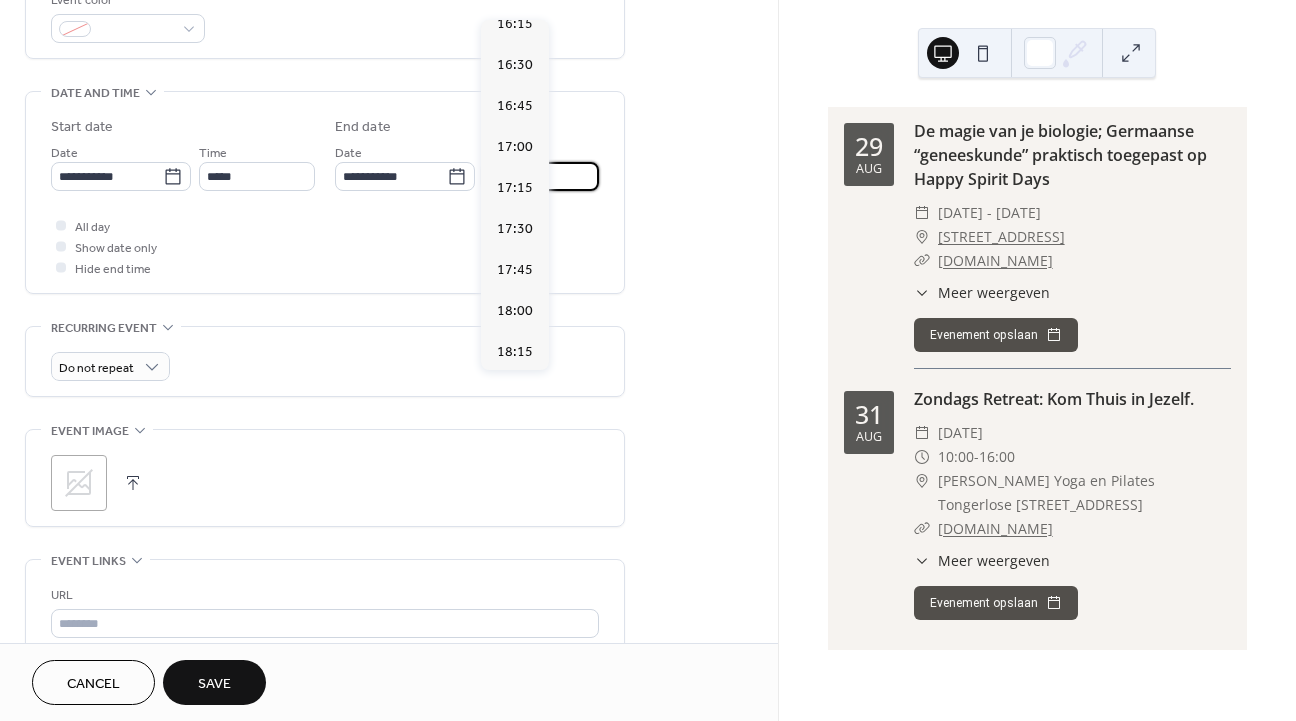 click at bounding box center (133, 483) 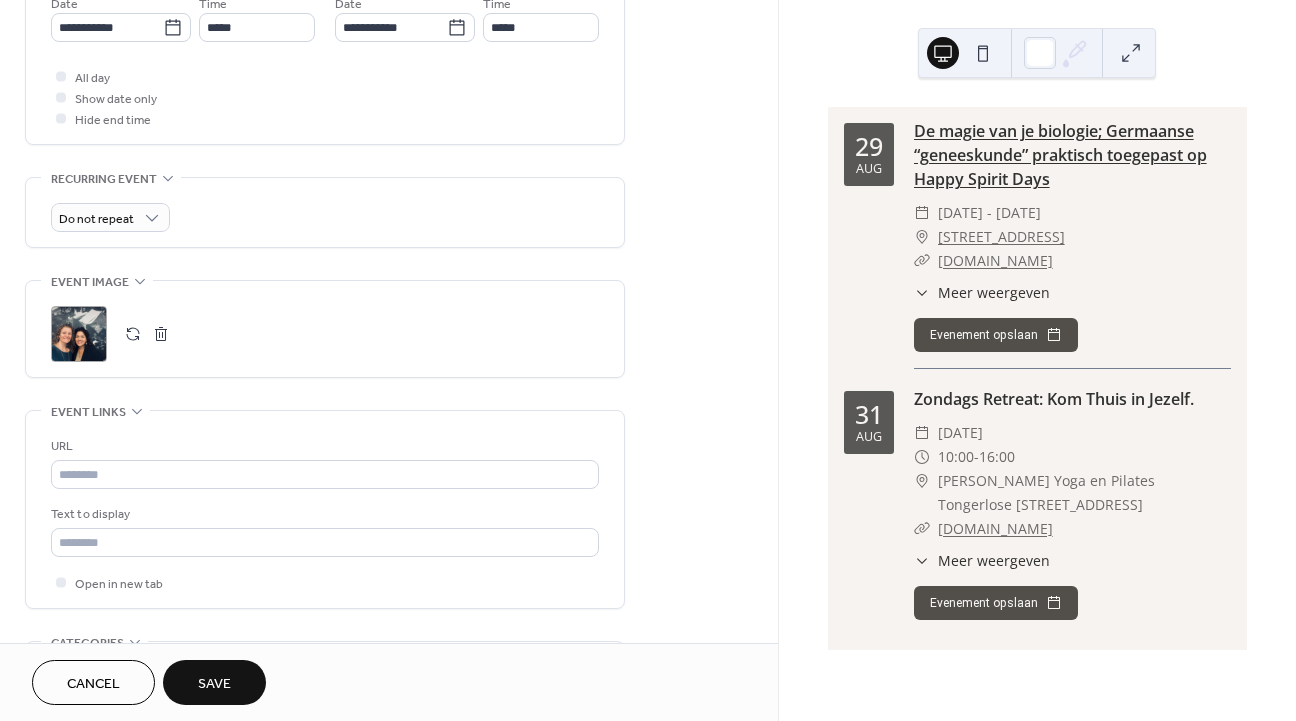 scroll, scrollTop: 711, scrollLeft: 0, axis: vertical 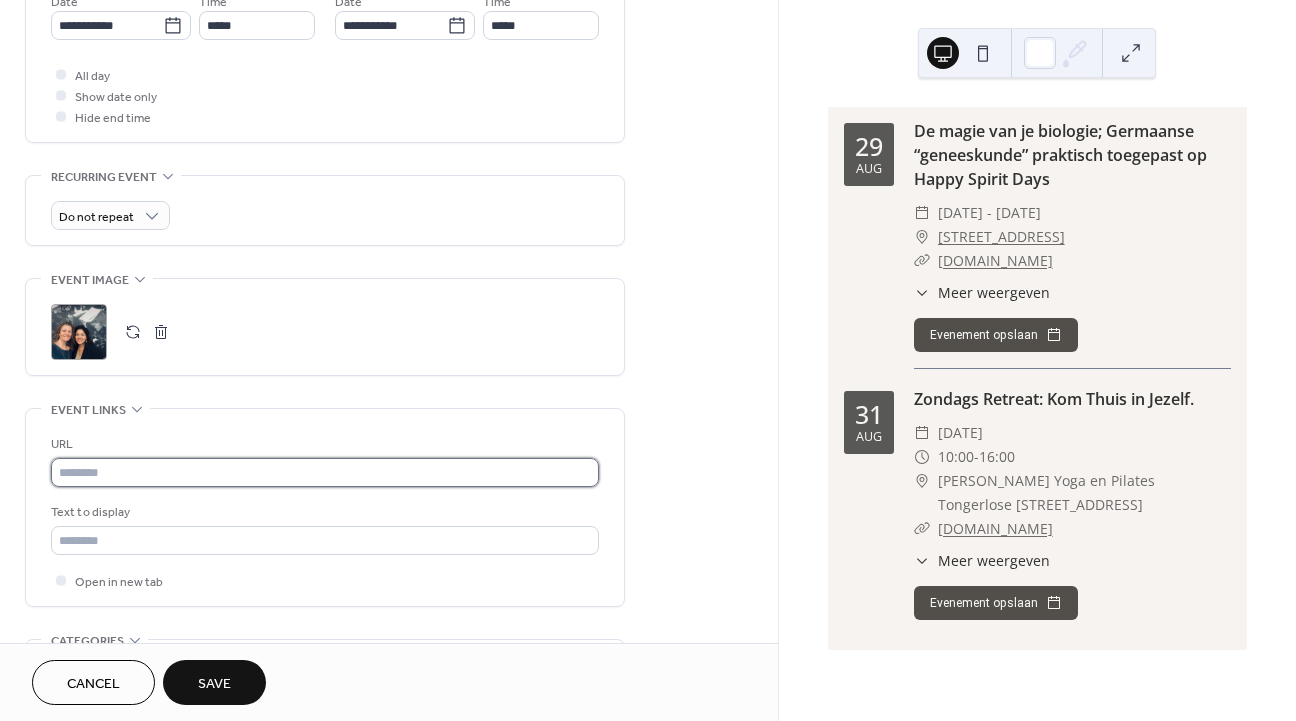click at bounding box center [325, 472] 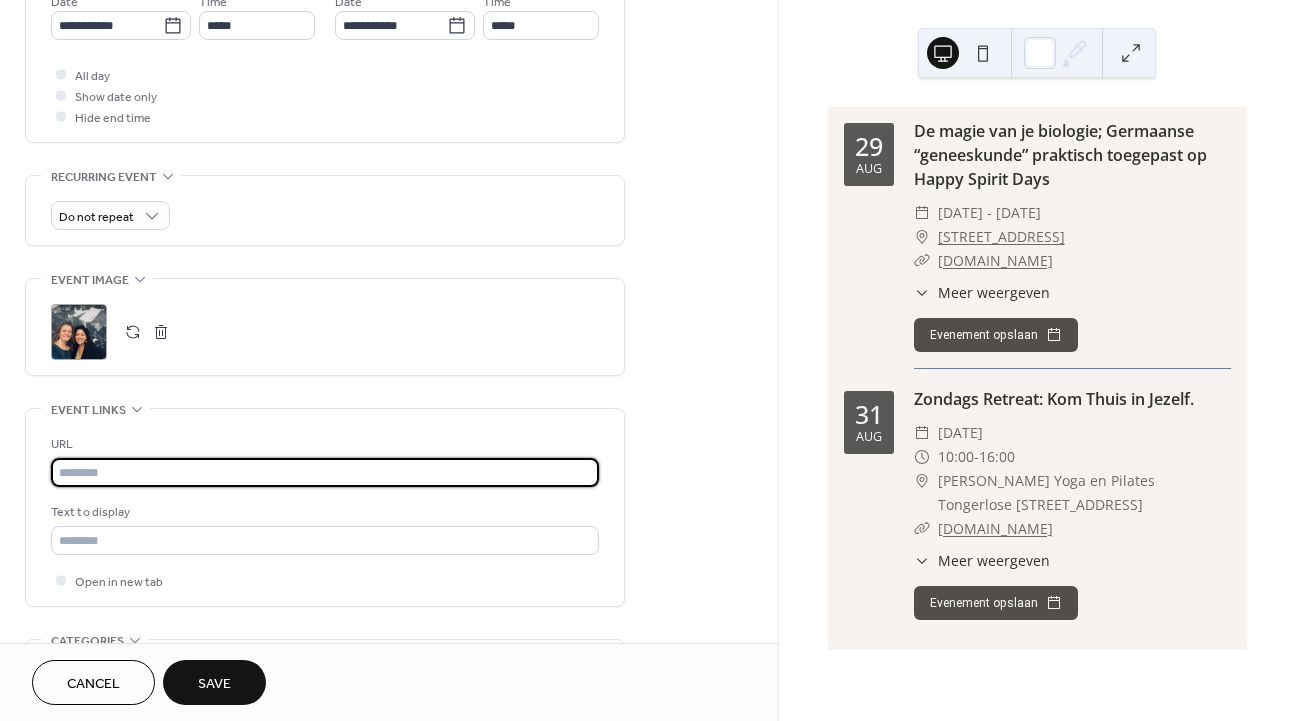 paste on "**********" 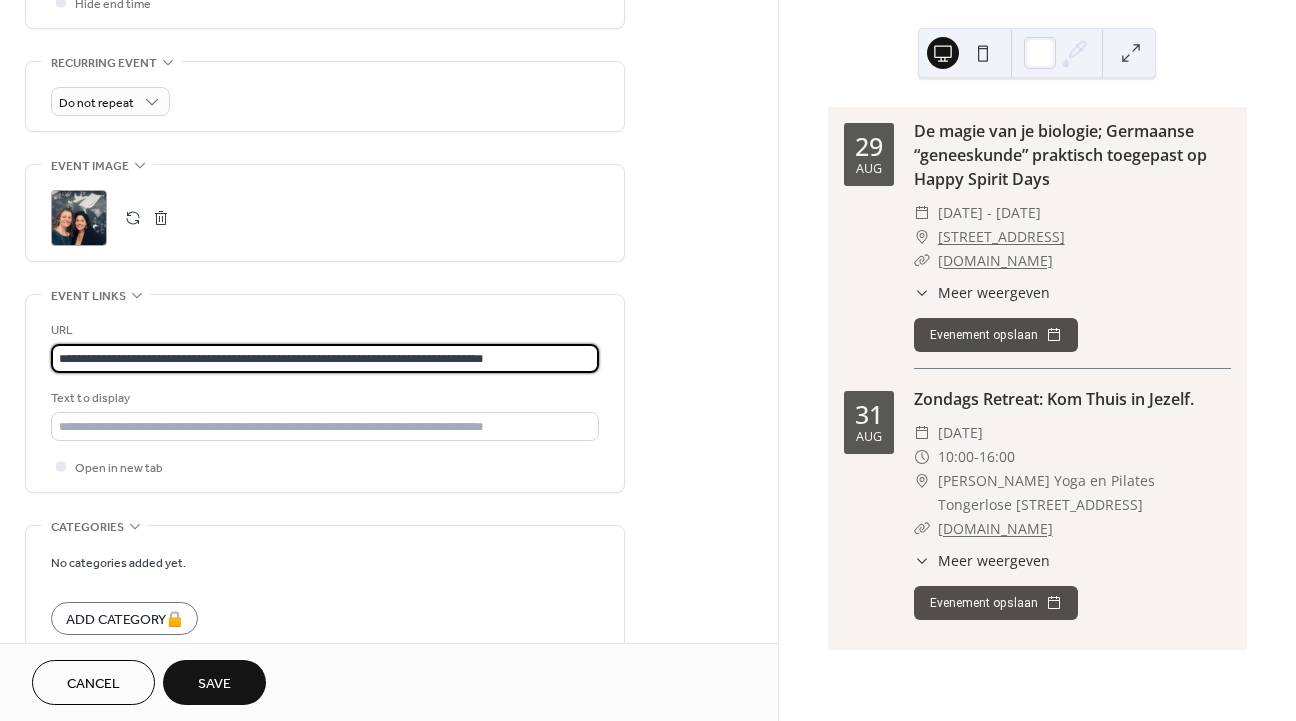 scroll, scrollTop: 944, scrollLeft: 0, axis: vertical 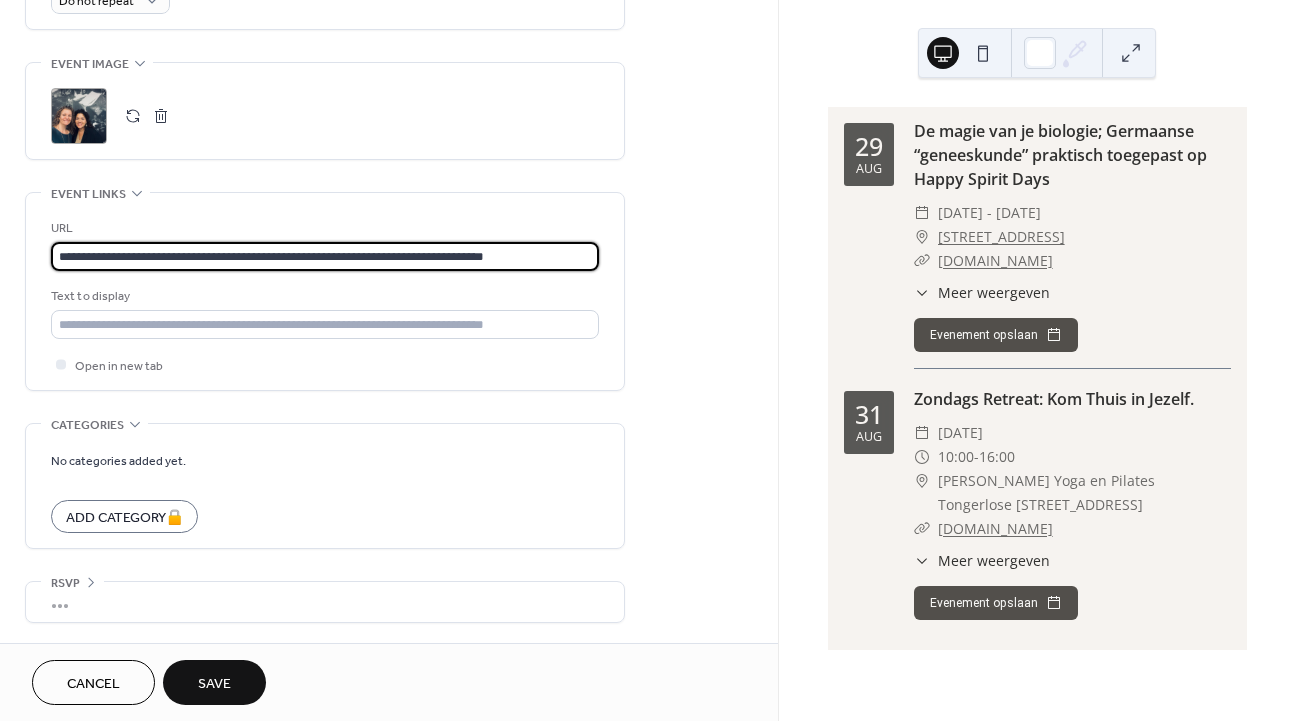 type on "**********" 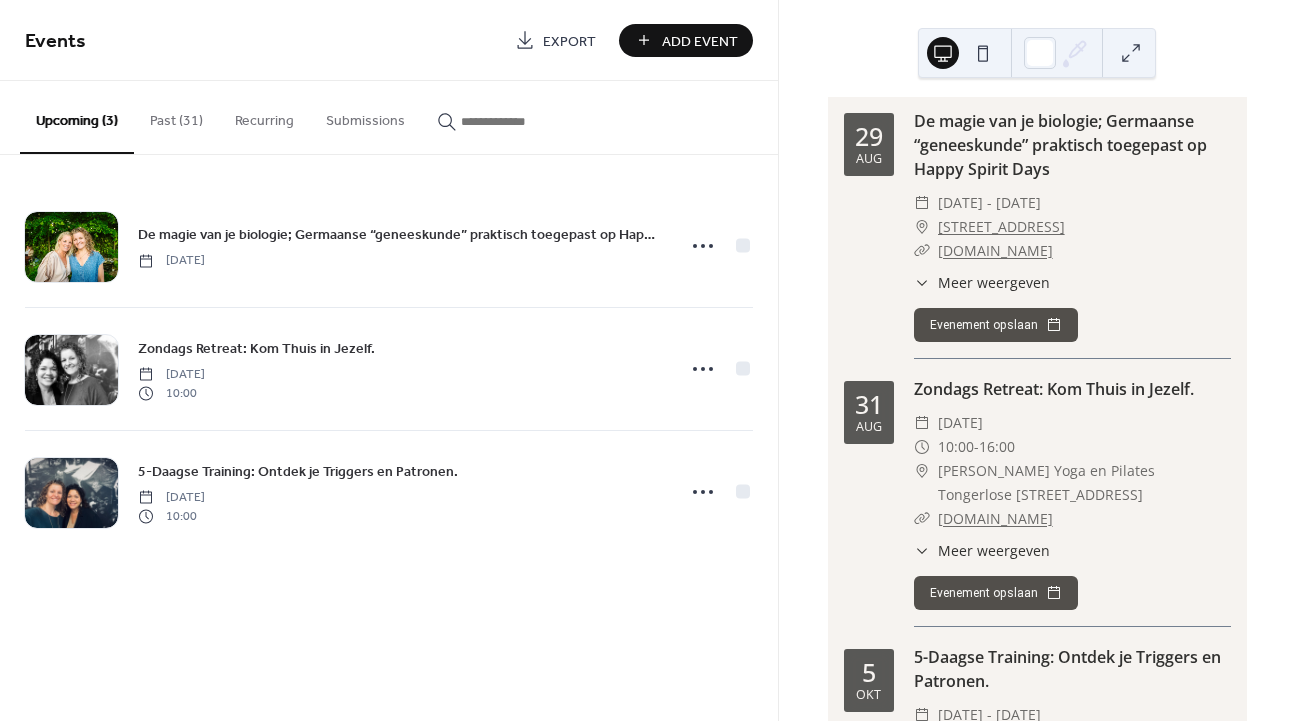 scroll, scrollTop: 6, scrollLeft: 0, axis: vertical 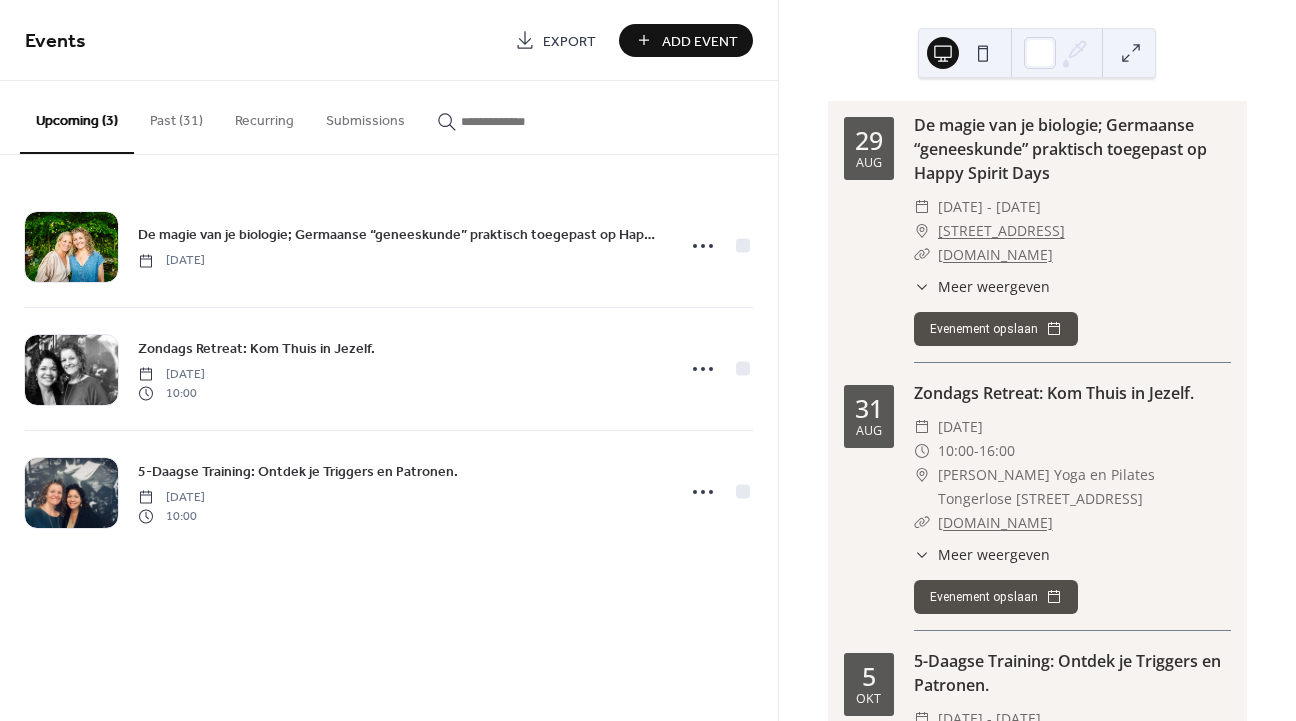 click on "Evenement opslaan" at bounding box center (996, 329) 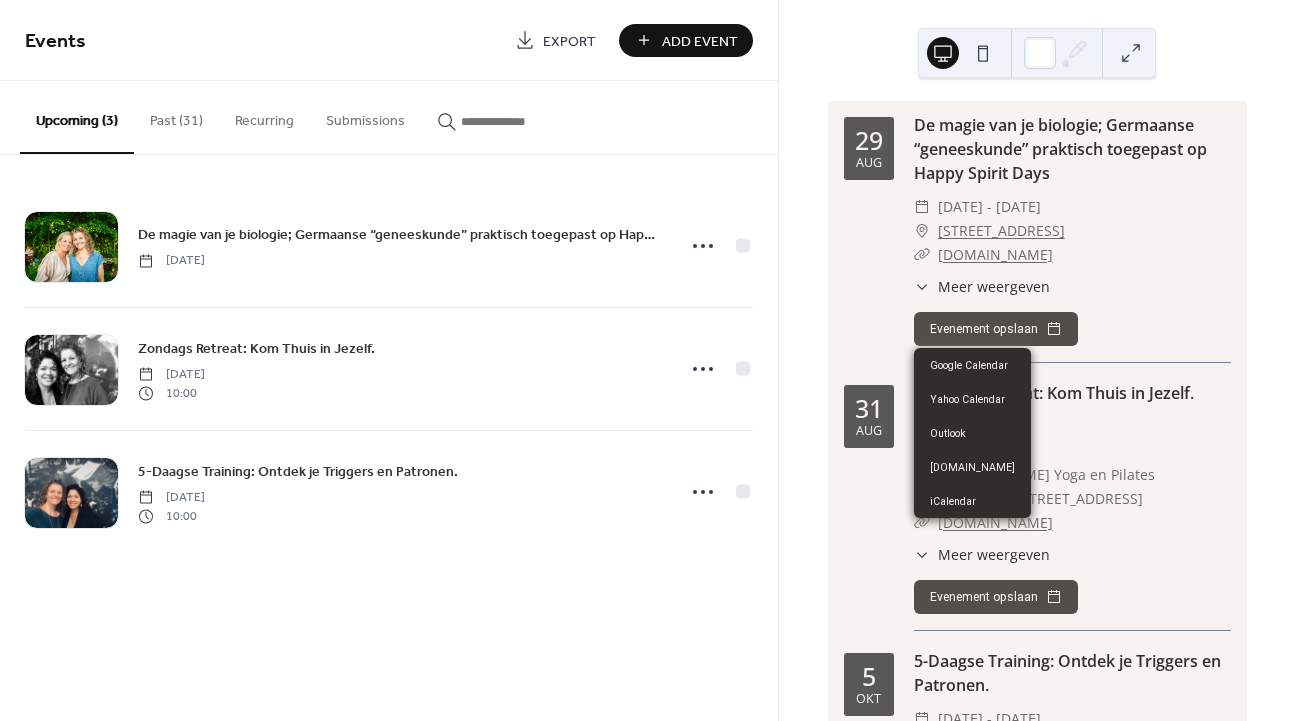 click on "Events Export Add Event Upcoming (3) Past (31) Recurring Submissions De magie van je biologie; Germaanse “geneeskunde” praktisch toegepast op Happy Spirit Days  [DATE] Zondags Retreat: Kom Thuis in [GEOGRAPHIC_DATA]. [DATE] 10:00 5-Daagse Training: Ontdek je Triggers en Patronen. [DATE] 10:00 Cancel" at bounding box center [389, 360] 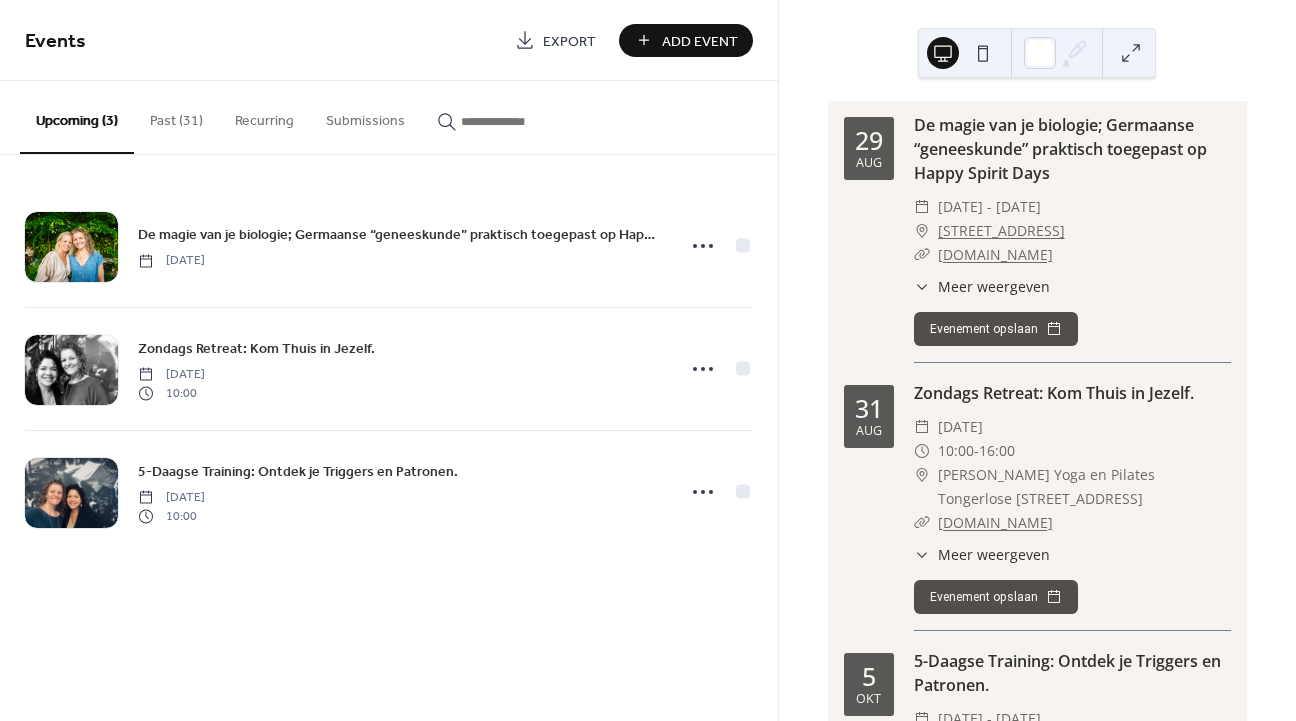 click on "Export" at bounding box center (569, 41) 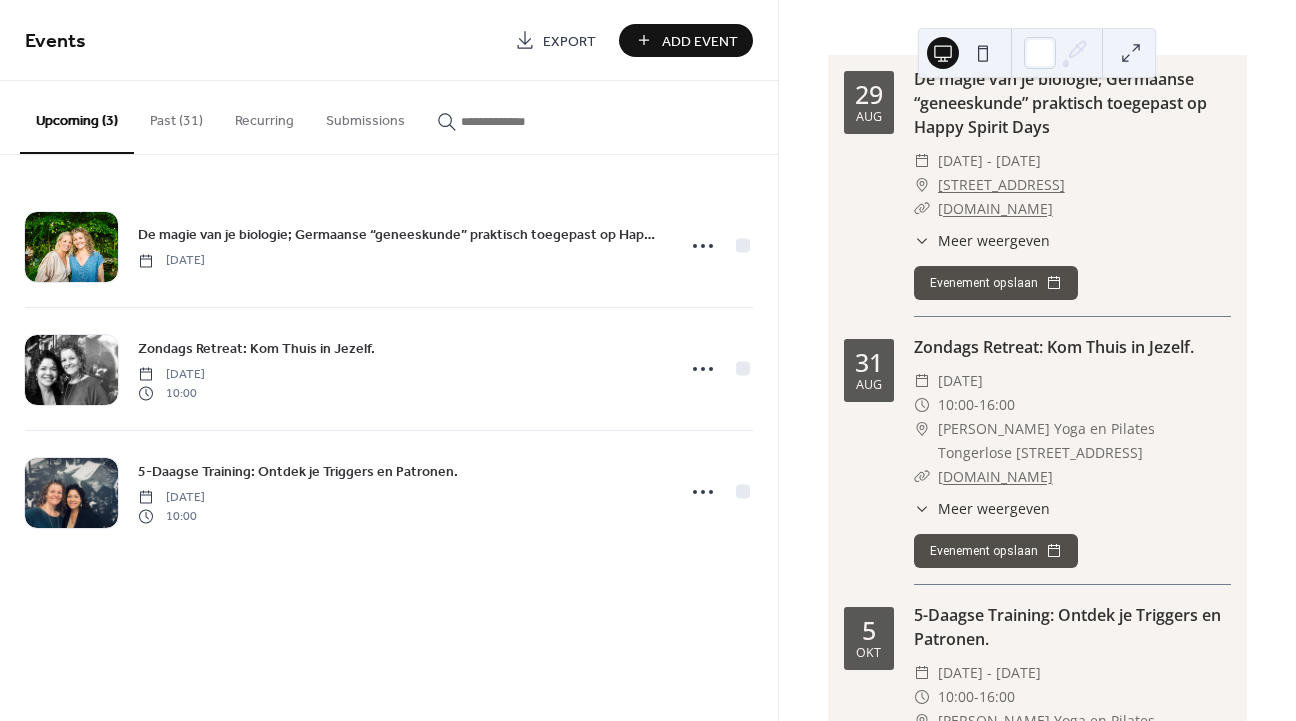 scroll, scrollTop: 0, scrollLeft: 0, axis: both 